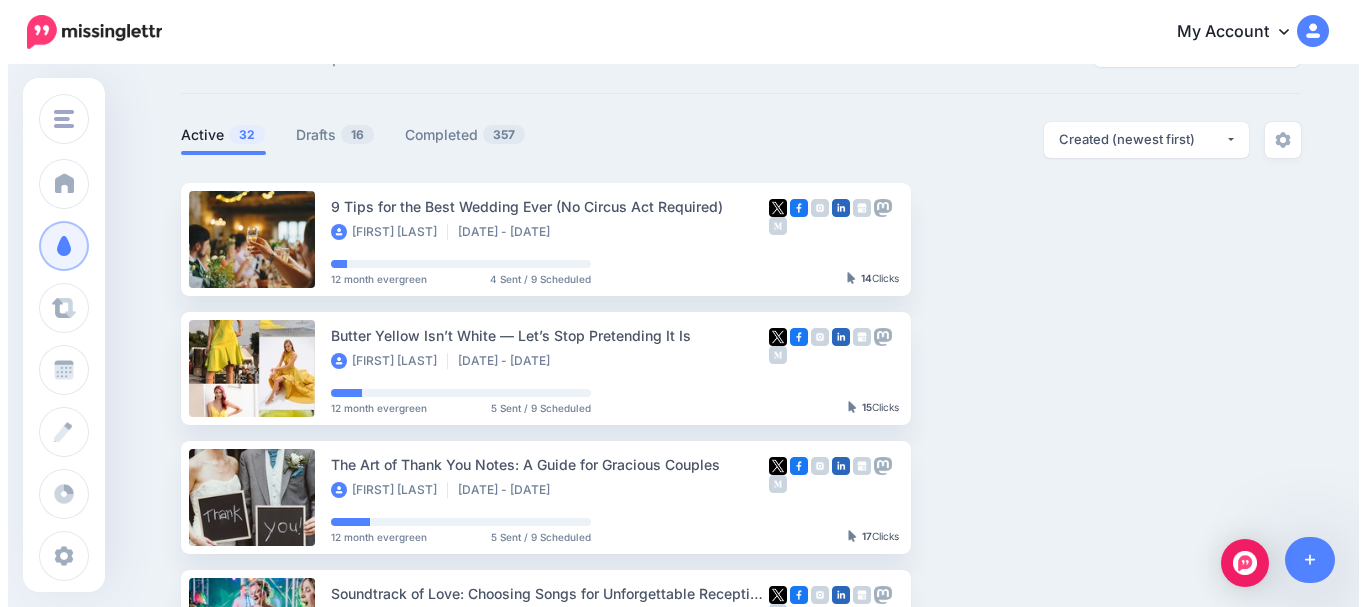 scroll, scrollTop: 100, scrollLeft: 0, axis: vertical 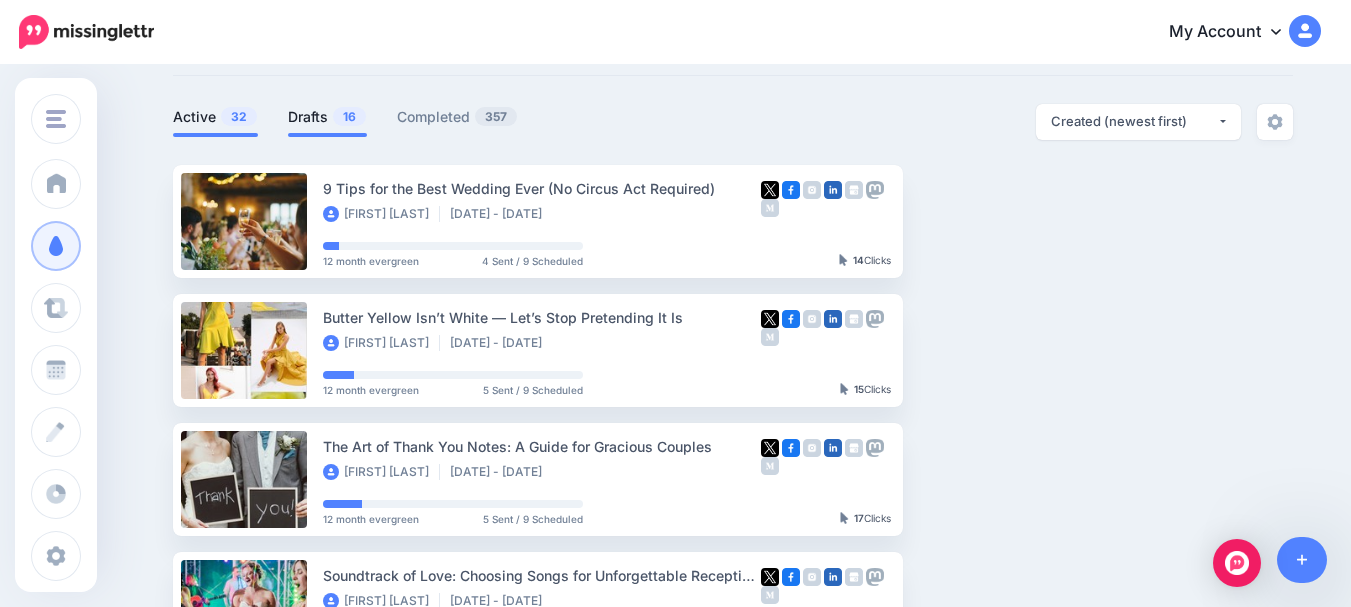 click on "Drafts  16" at bounding box center (327, 117) 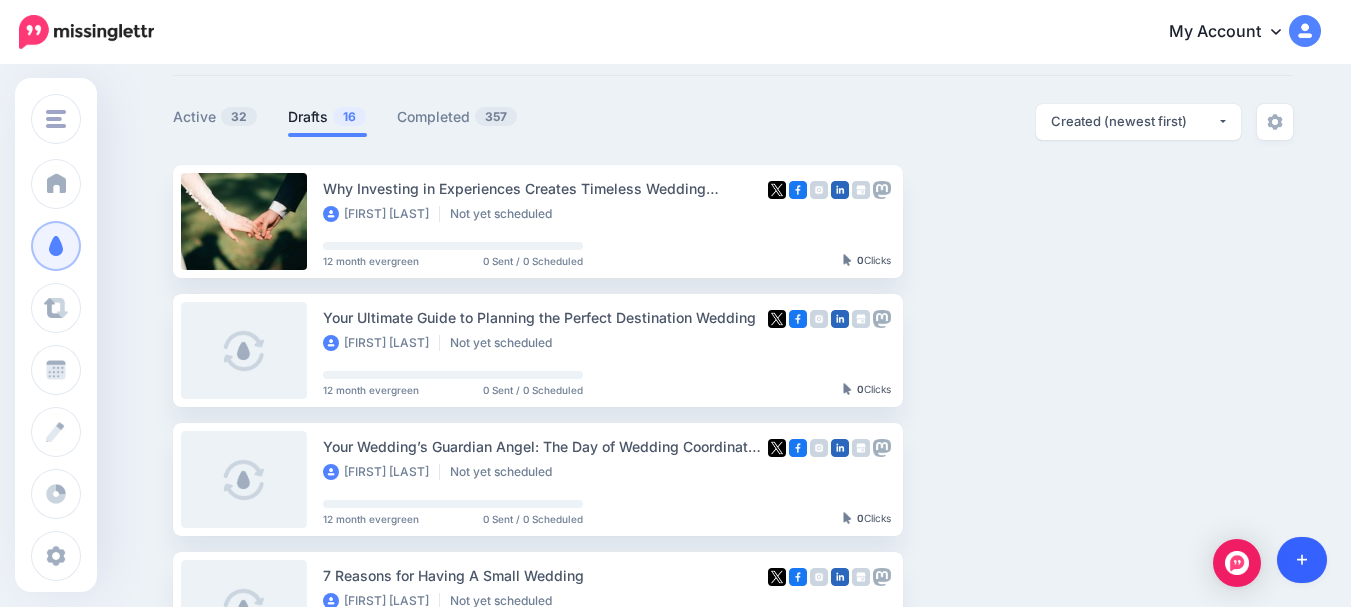 click 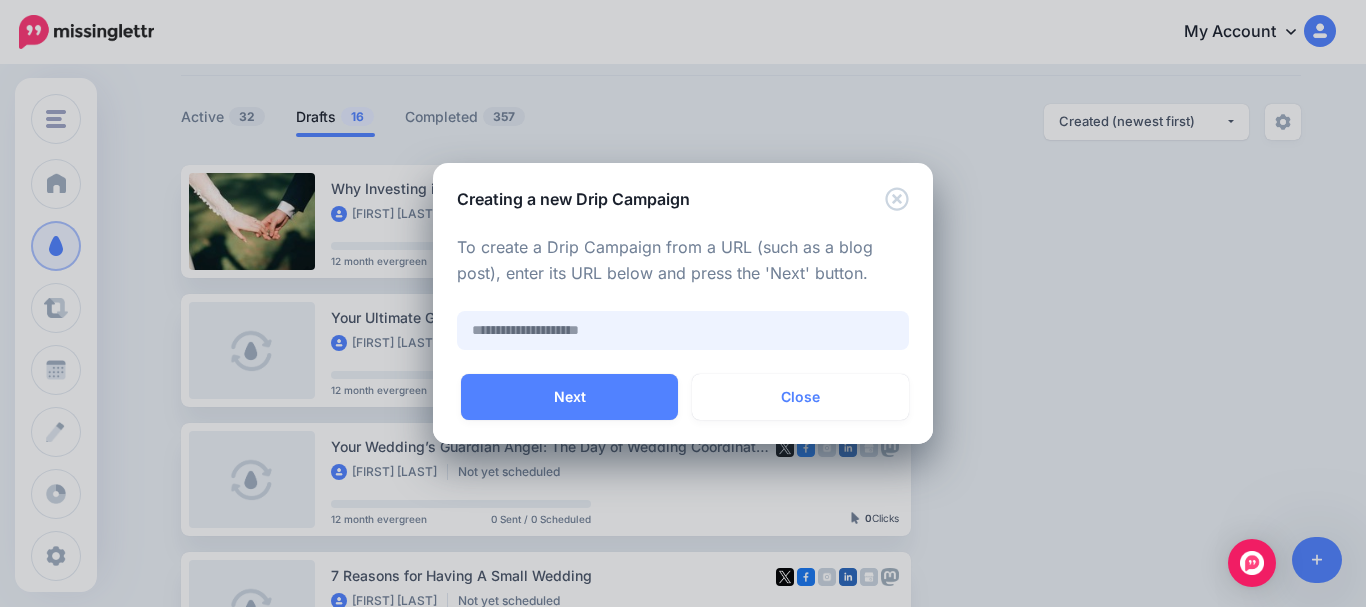 paste on "**********" 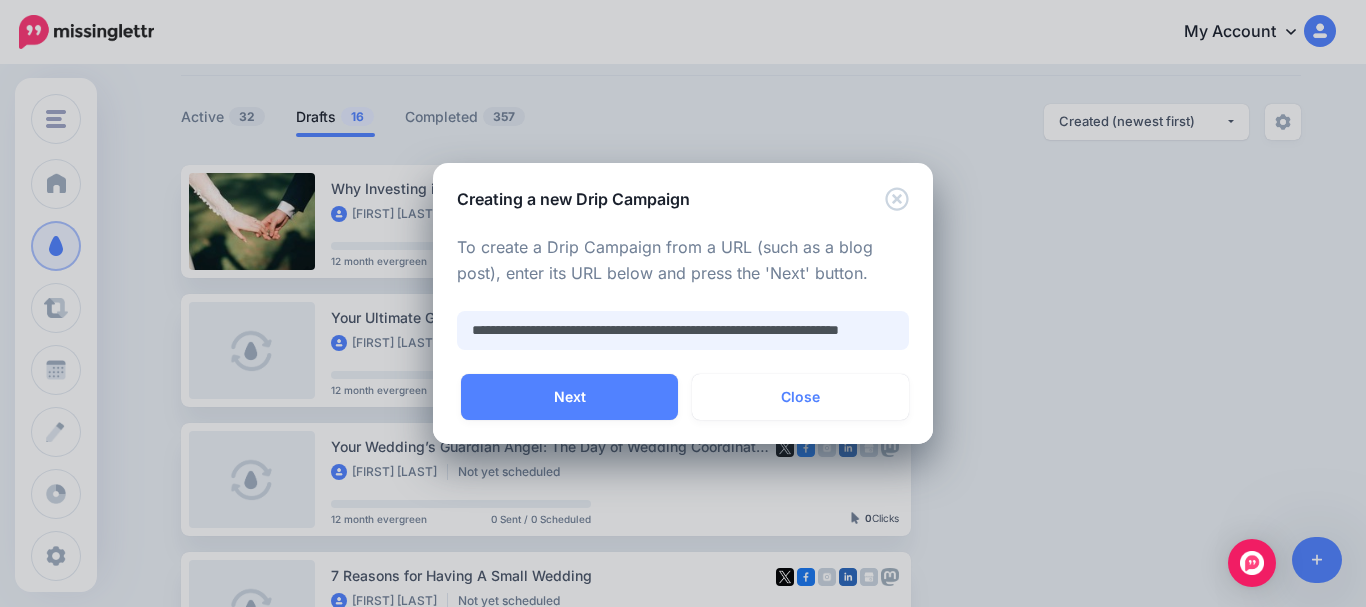 scroll, scrollTop: 0, scrollLeft: 110, axis: horizontal 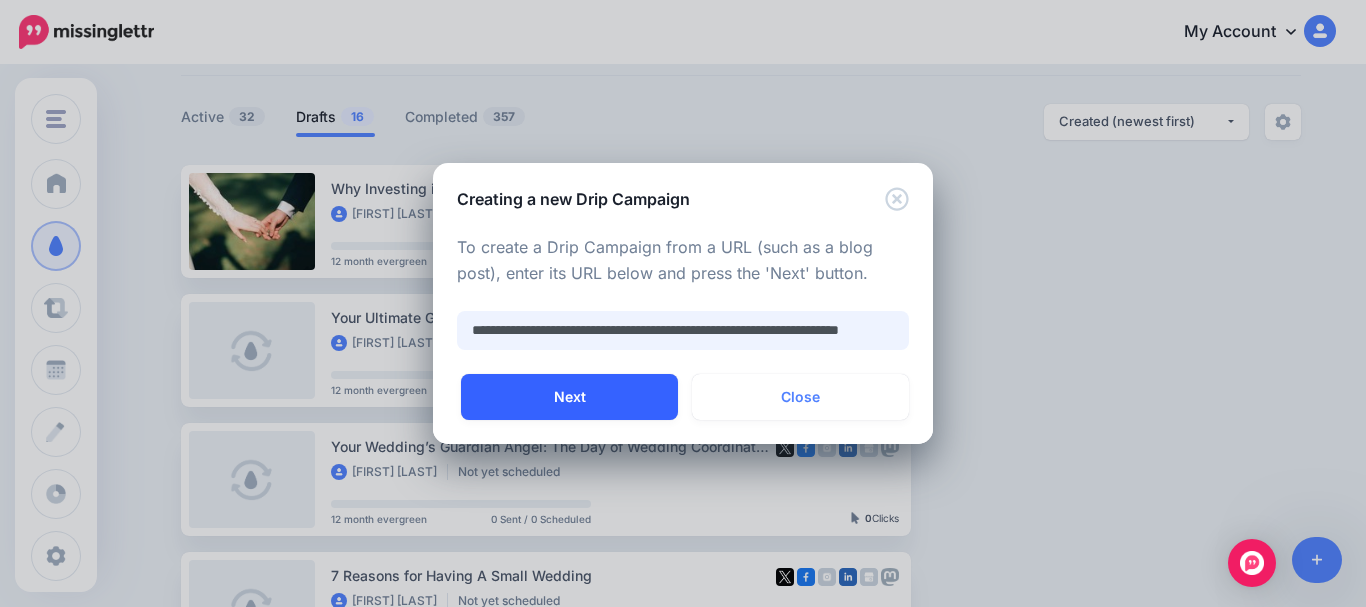 type on "**********" 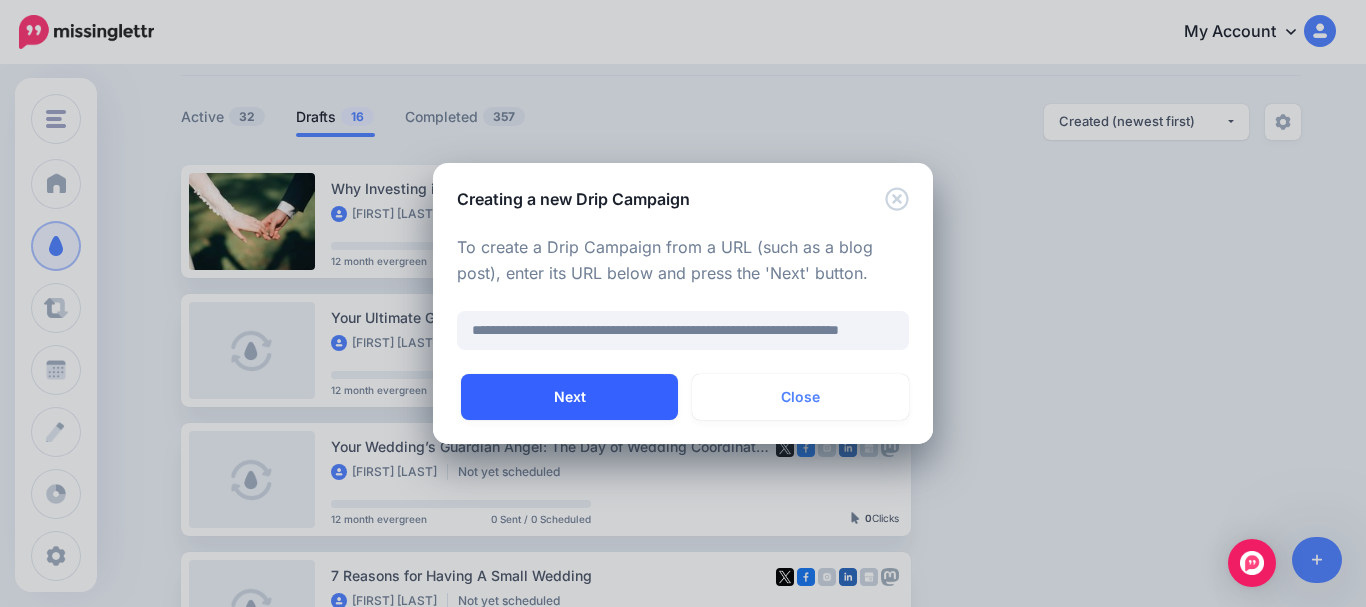 scroll, scrollTop: 0, scrollLeft: 0, axis: both 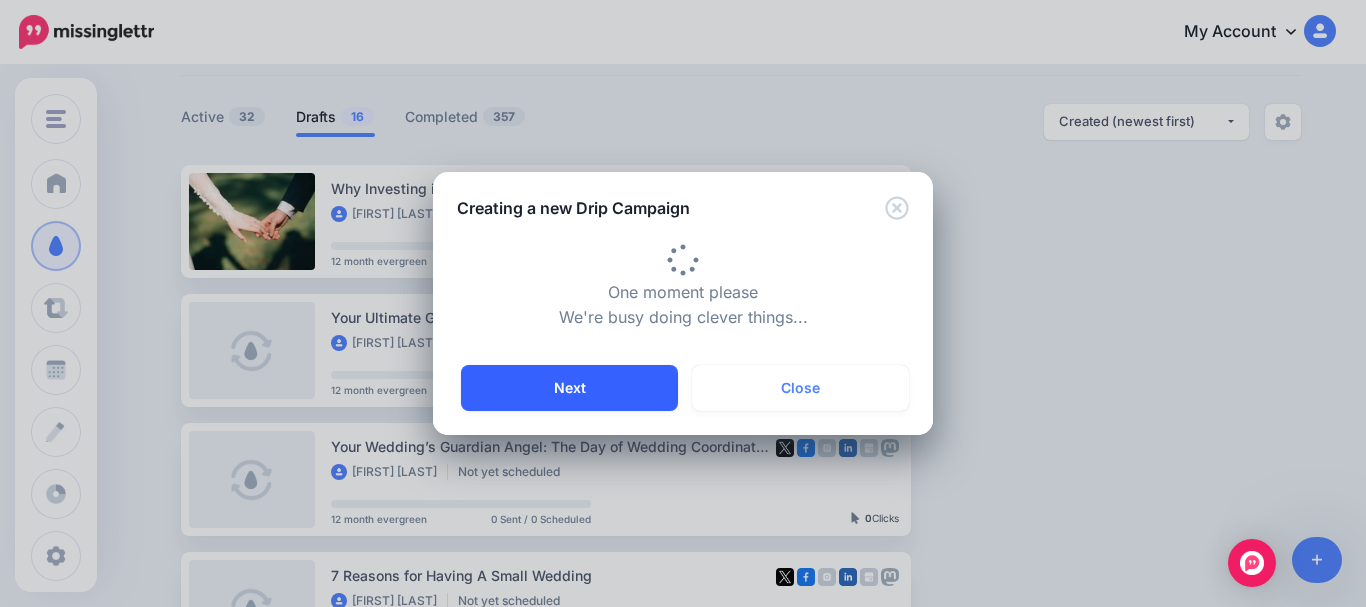 type on "**********" 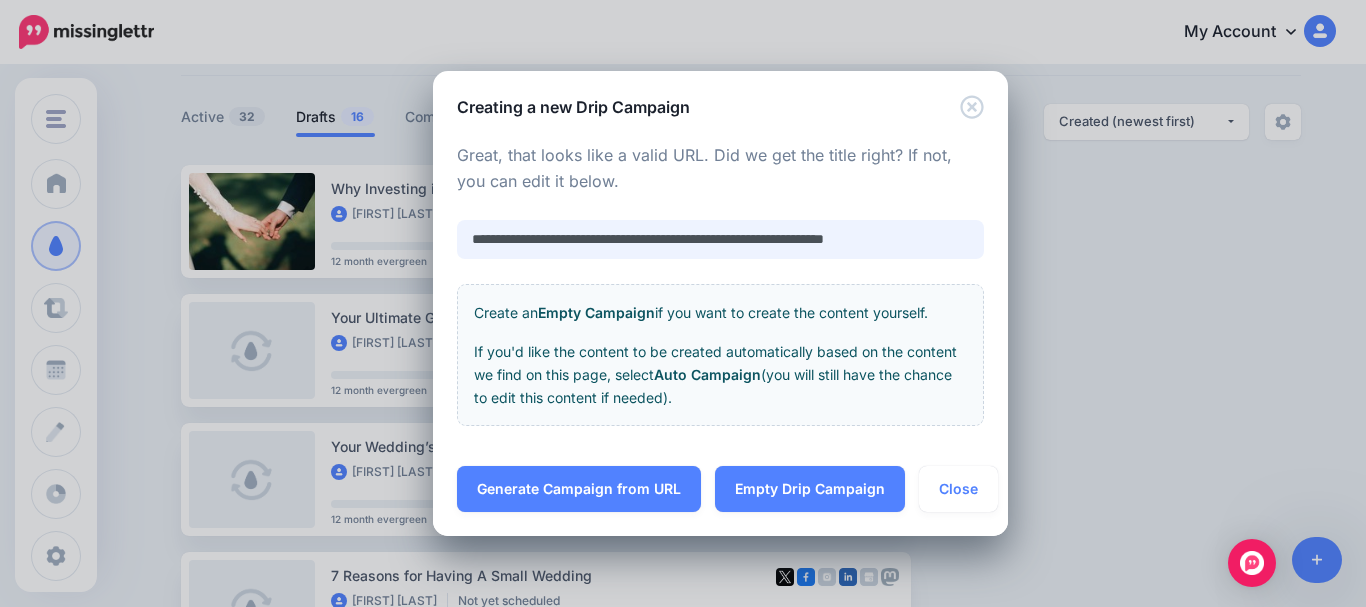 scroll, scrollTop: 0, scrollLeft: 0, axis: both 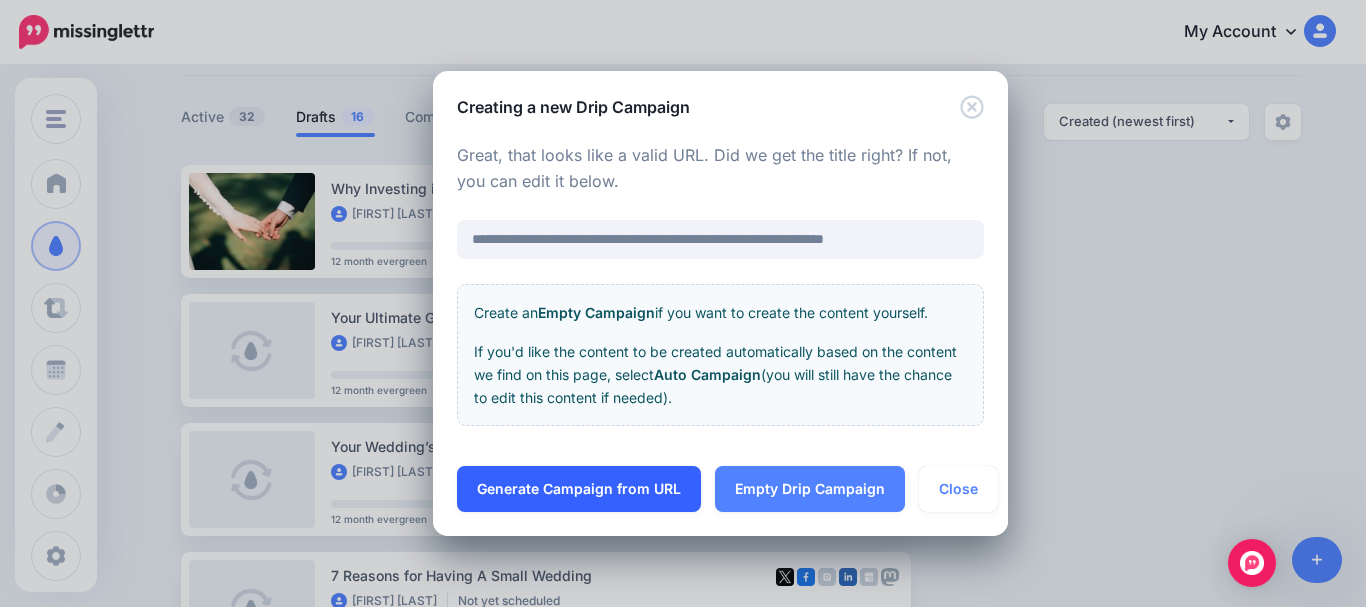 click on "Generate Campaign from URL" at bounding box center [579, 489] 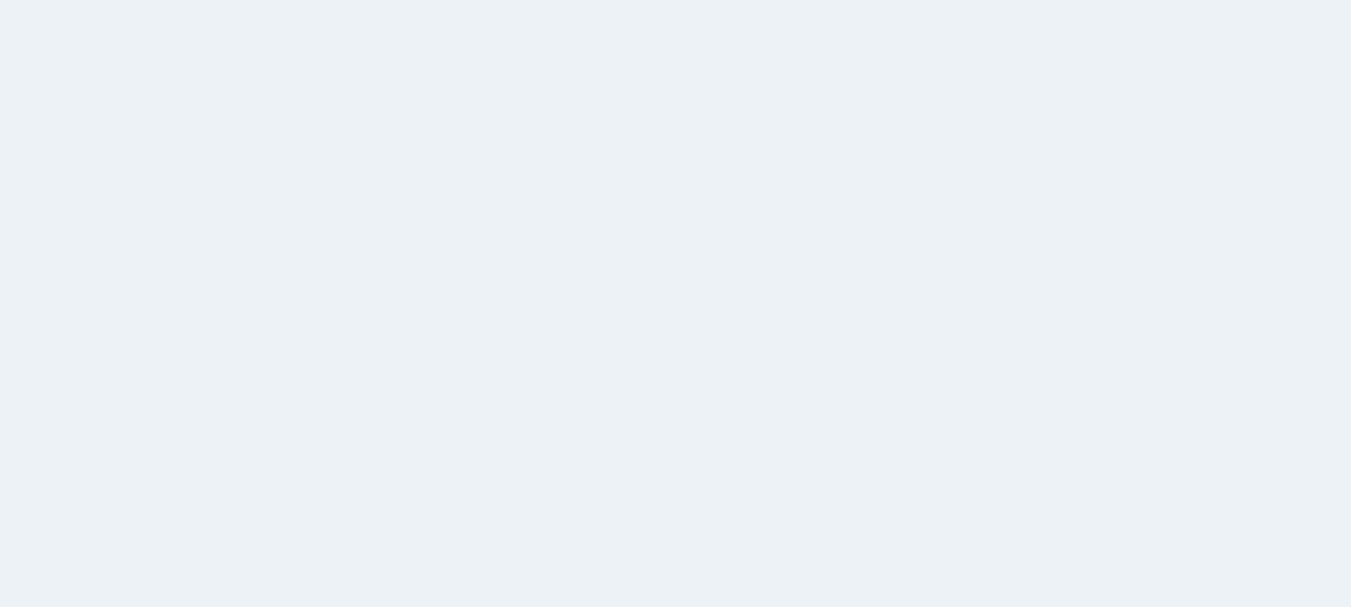 scroll, scrollTop: 102, scrollLeft: 0, axis: vertical 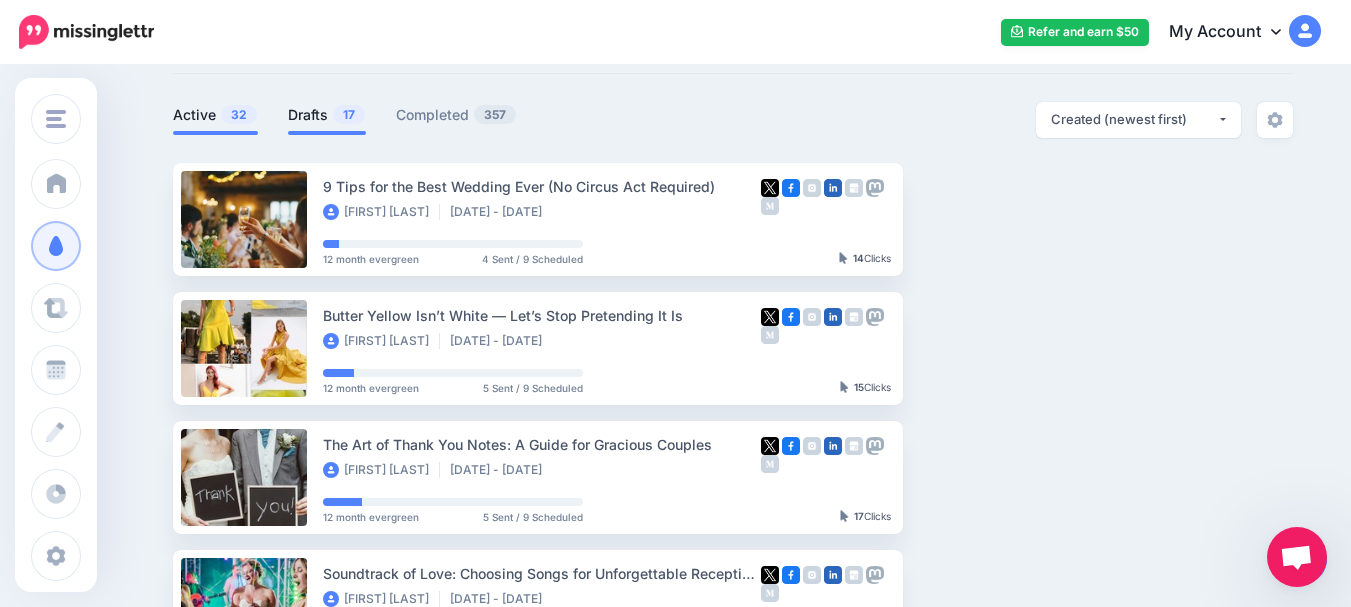 click on "Drafts  17" at bounding box center [327, 115] 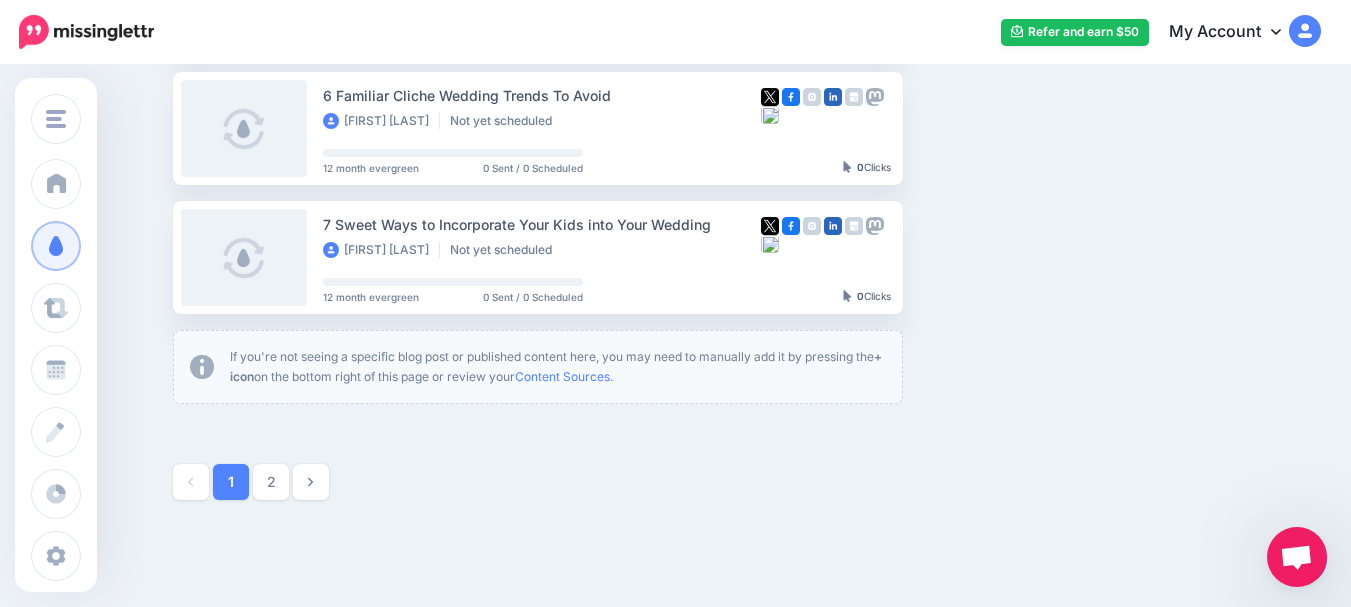 scroll, scrollTop: 1302, scrollLeft: 0, axis: vertical 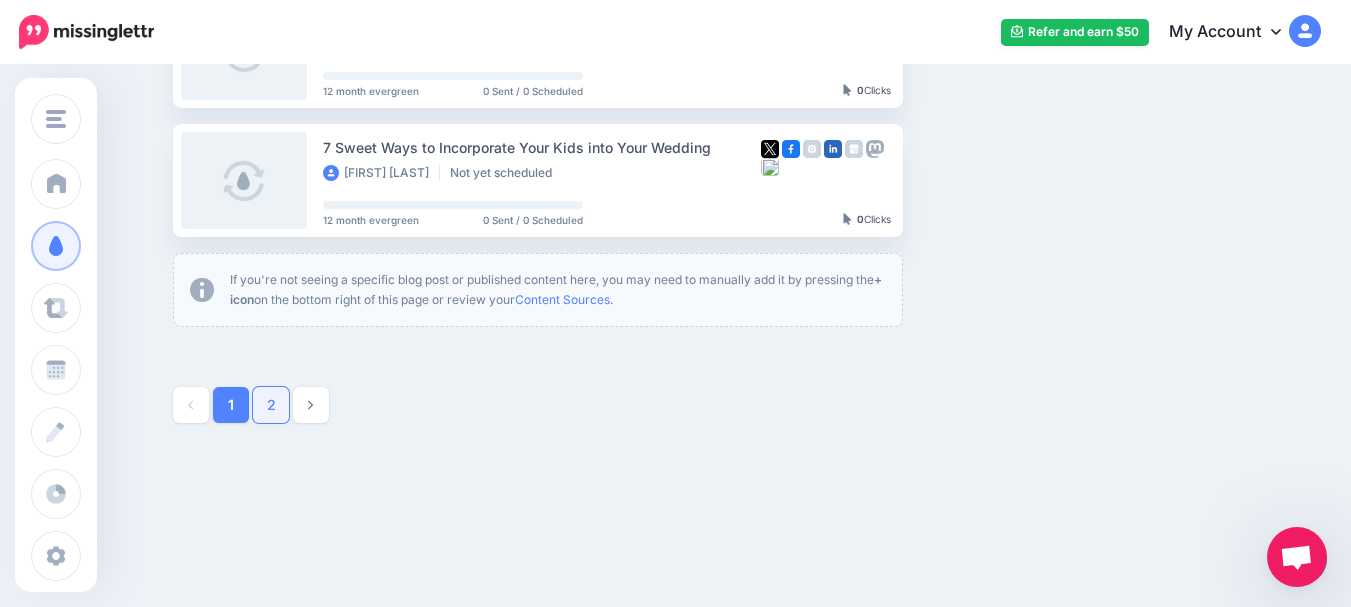 click on "2" at bounding box center [271, 405] 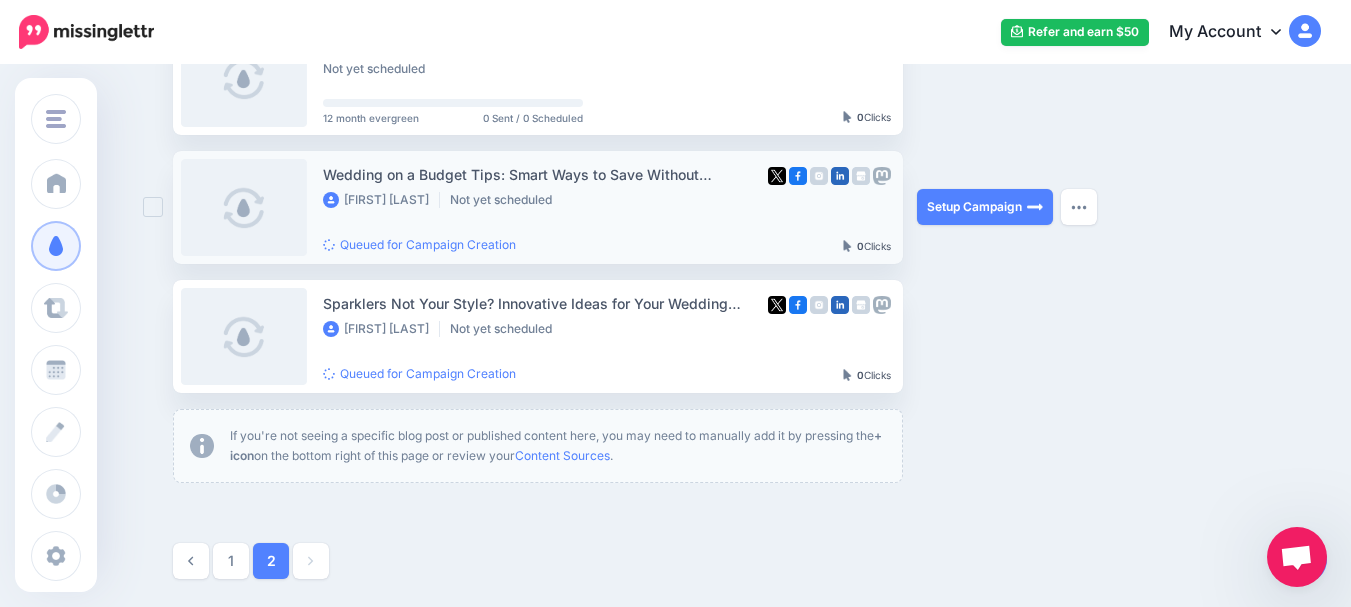 scroll, scrollTop: 772, scrollLeft: 0, axis: vertical 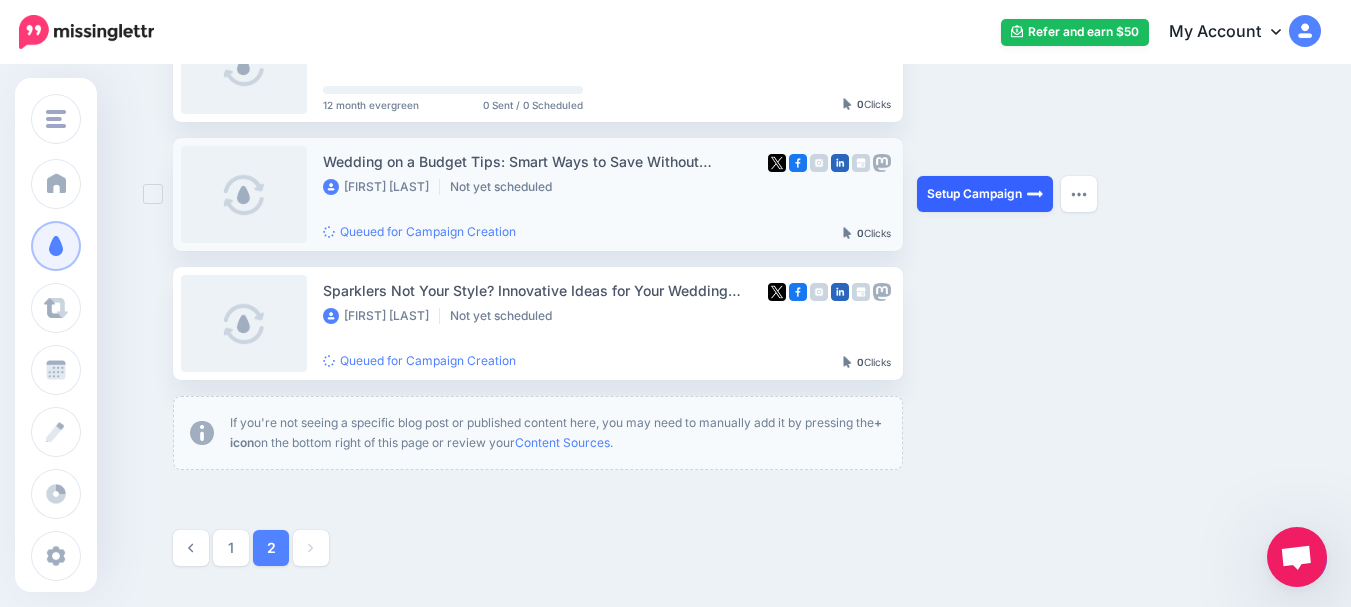 click on "Setup Campaign" at bounding box center [985, 194] 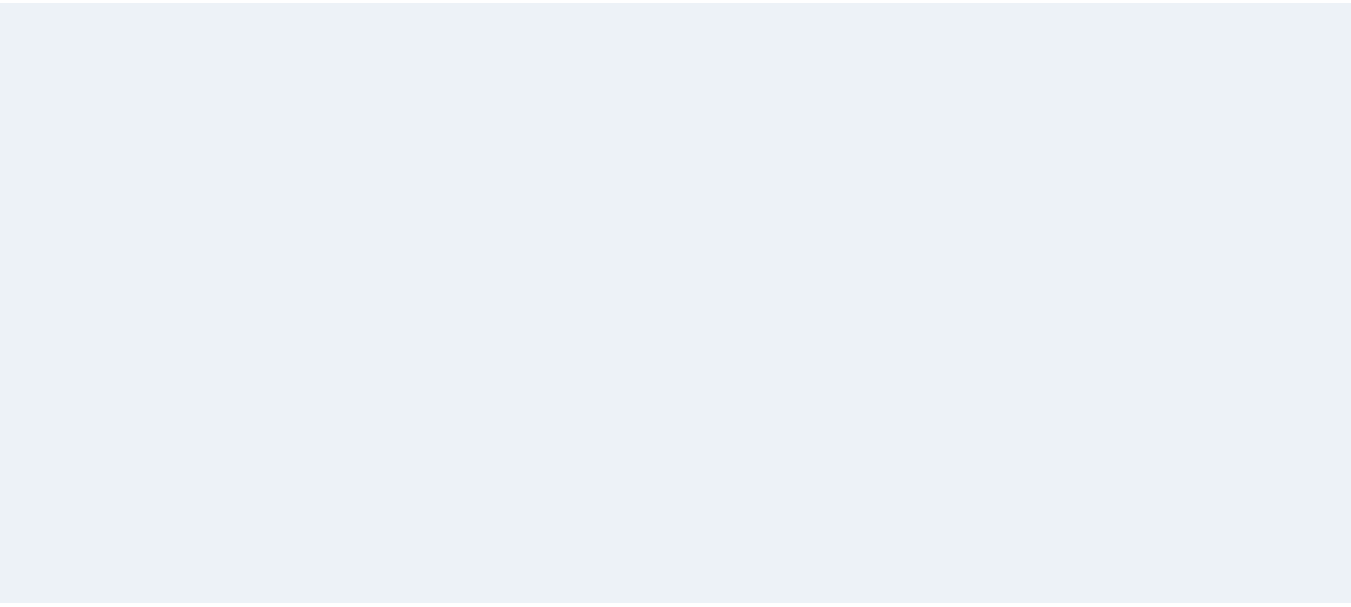 scroll, scrollTop: 0, scrollLeft: 0, axis: both 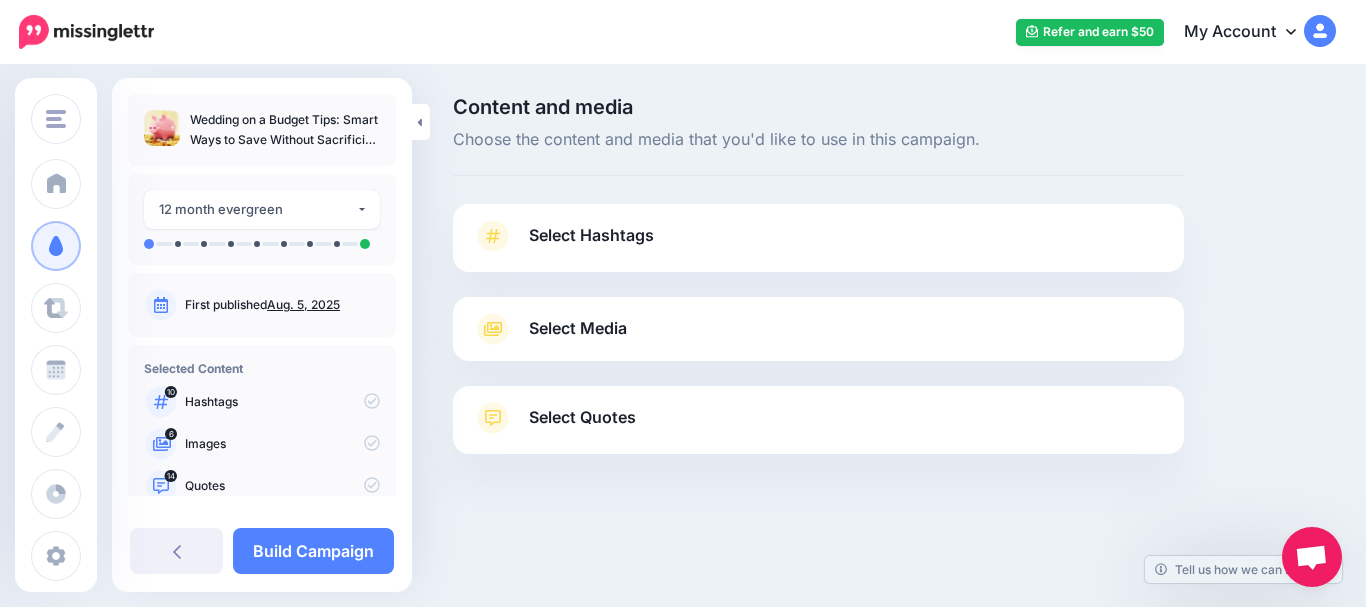 click on "Select Hashtags" at bounding box center [591, 235] 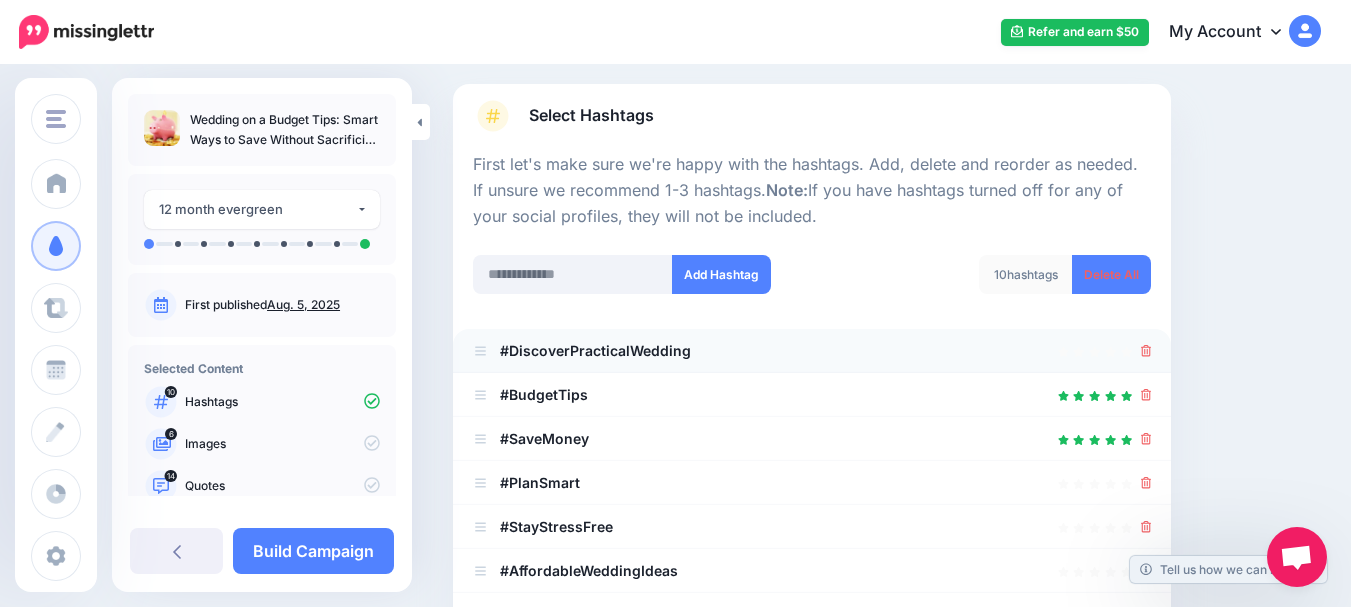 scroll, scrollTop: 200, scrollLeft: 0, axis: vertical 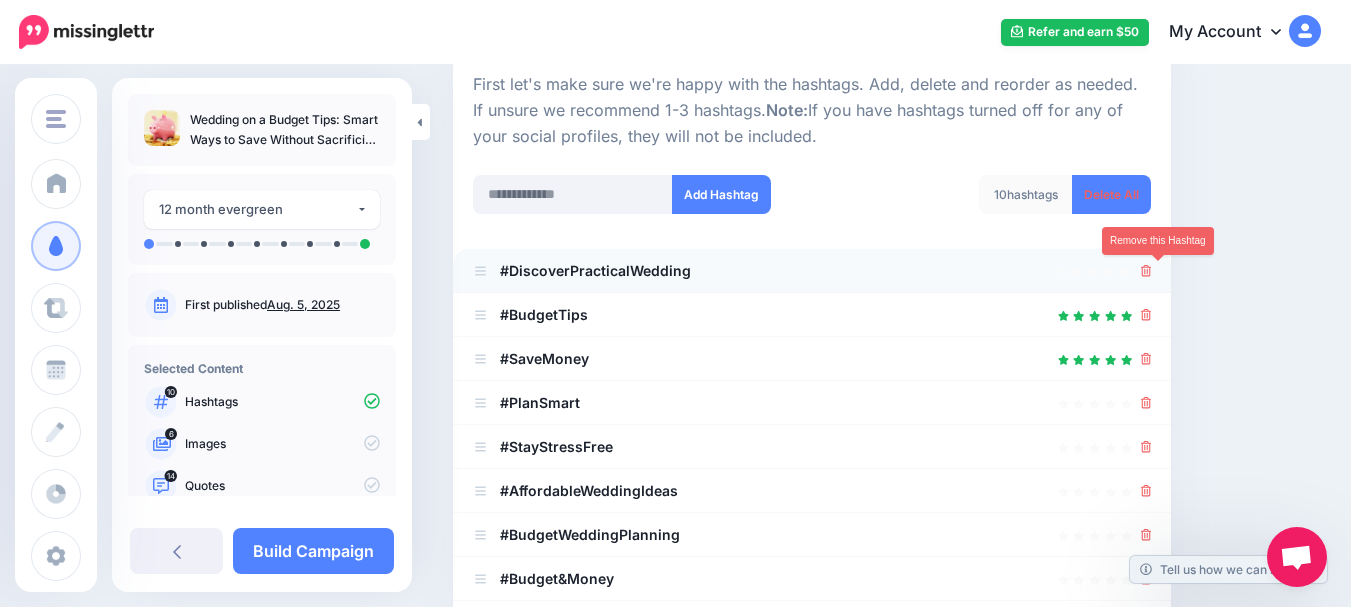 click 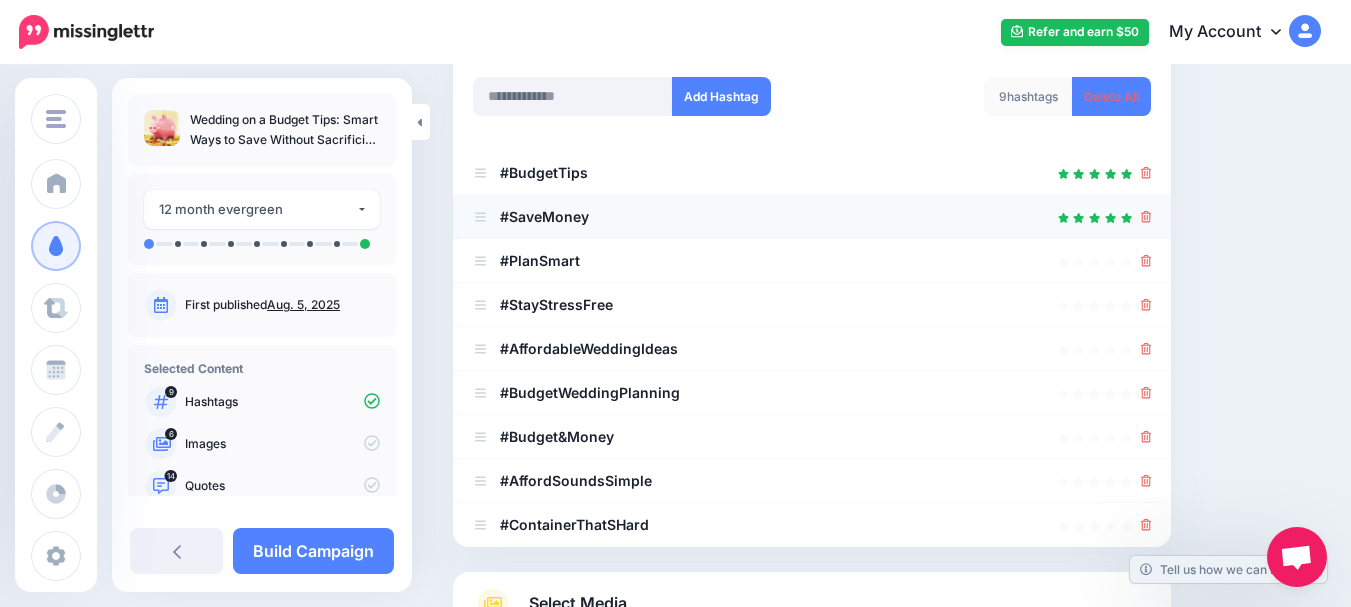 scroll, scrollTop: 300, scrollLeft: 0, axis: vertical 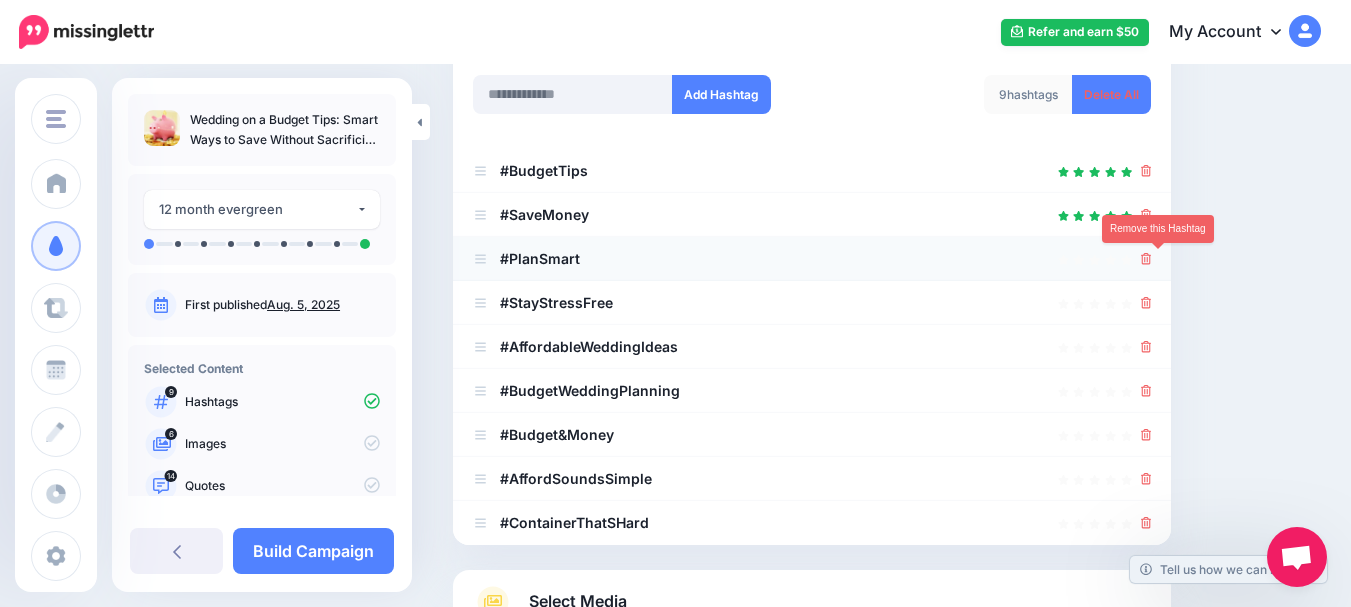 click 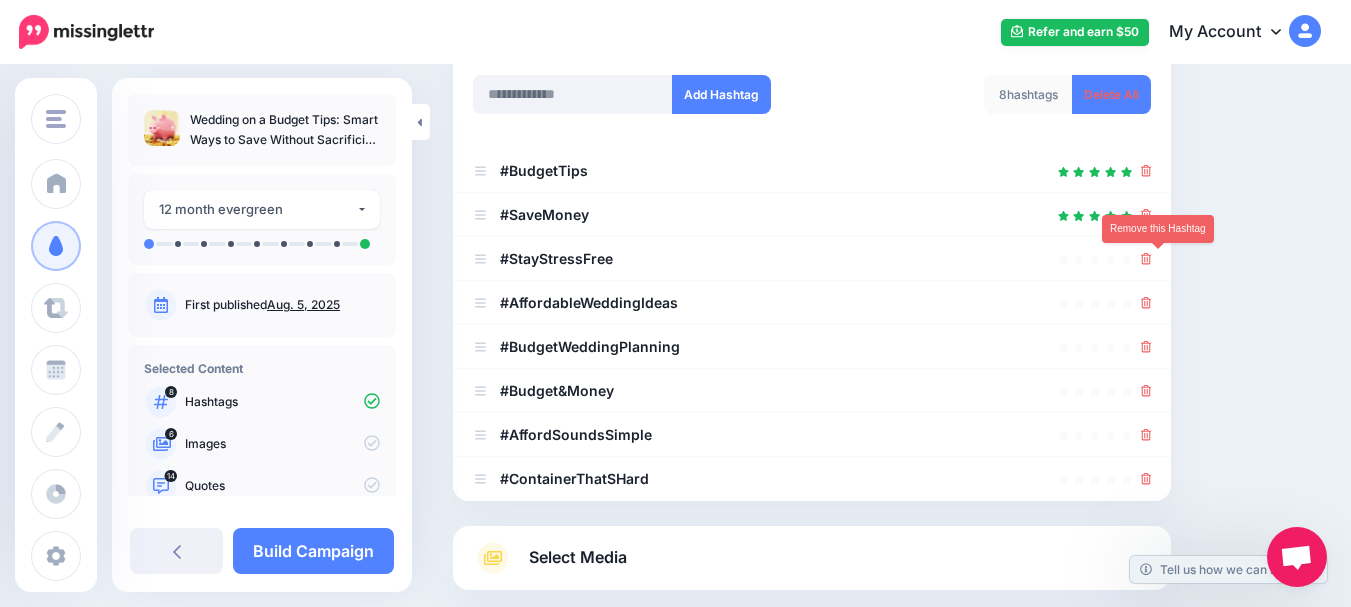 click 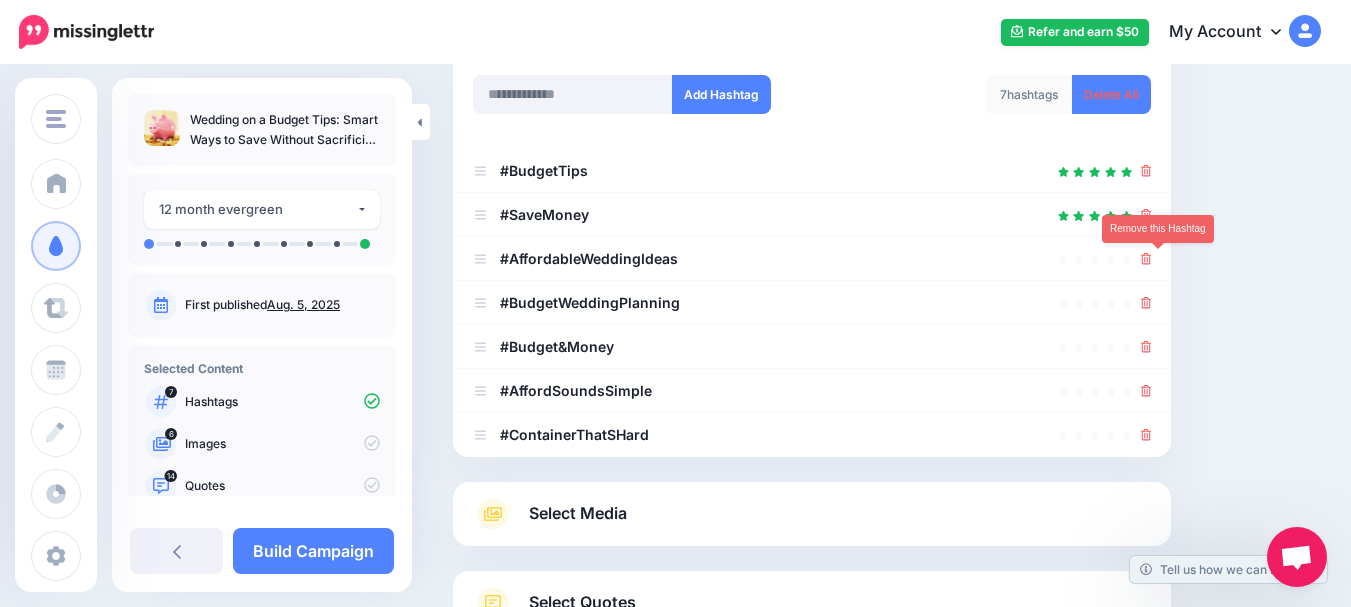 click 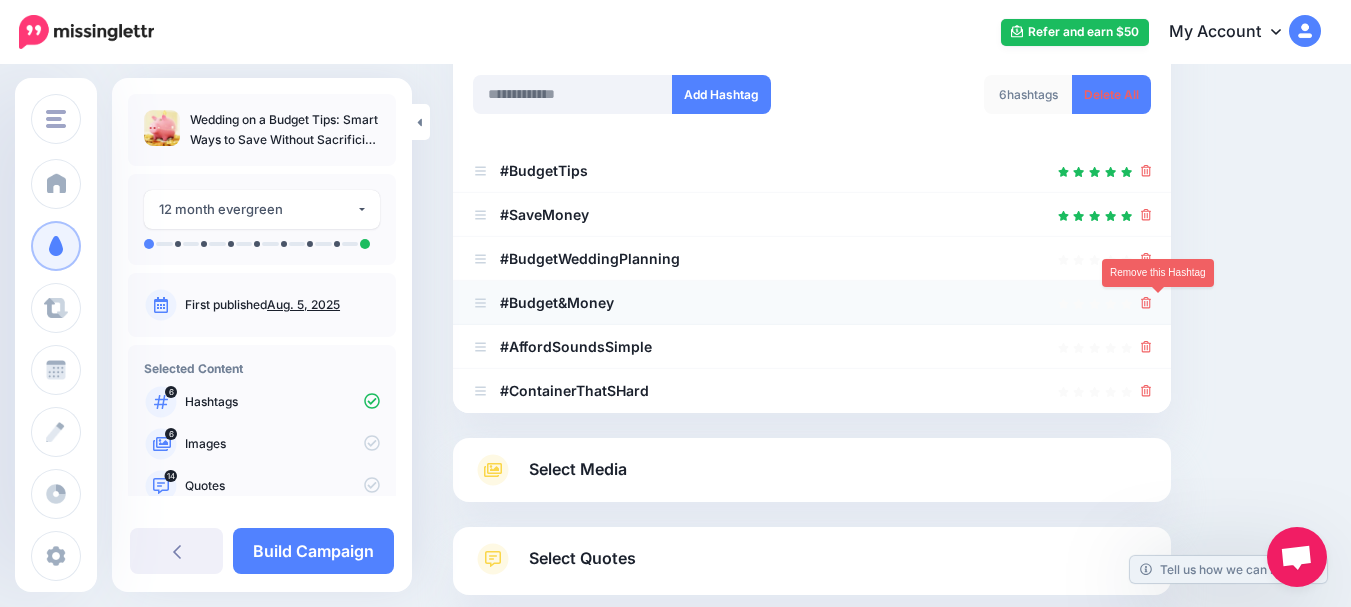 click 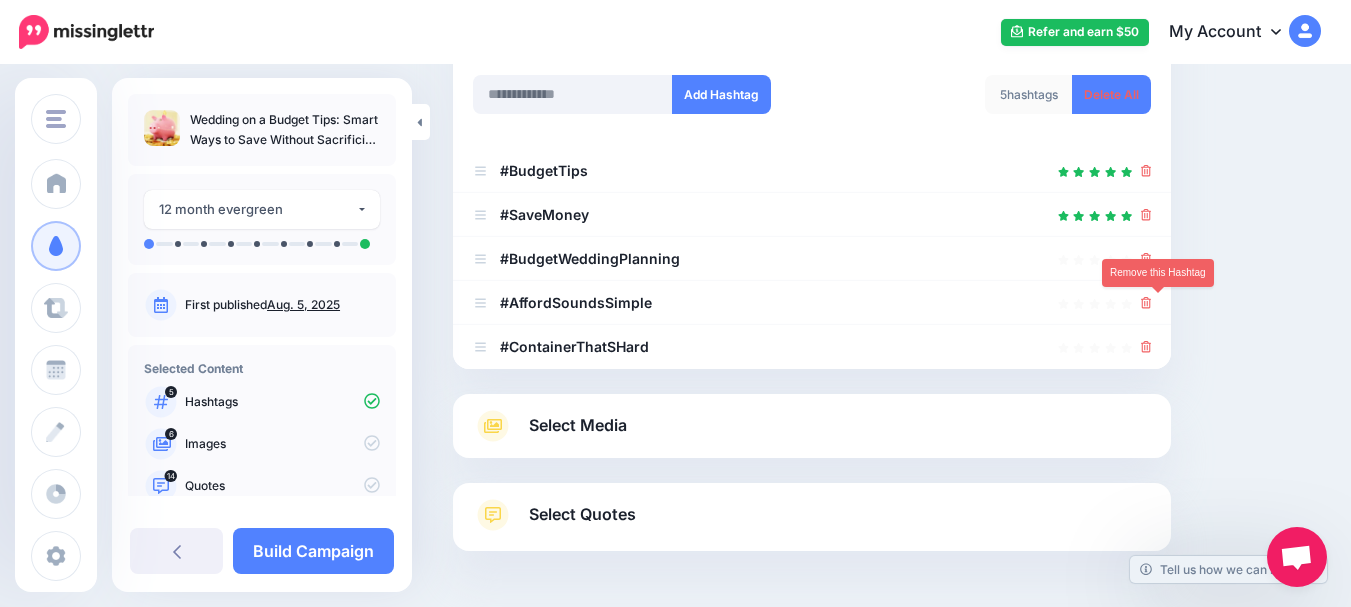 click 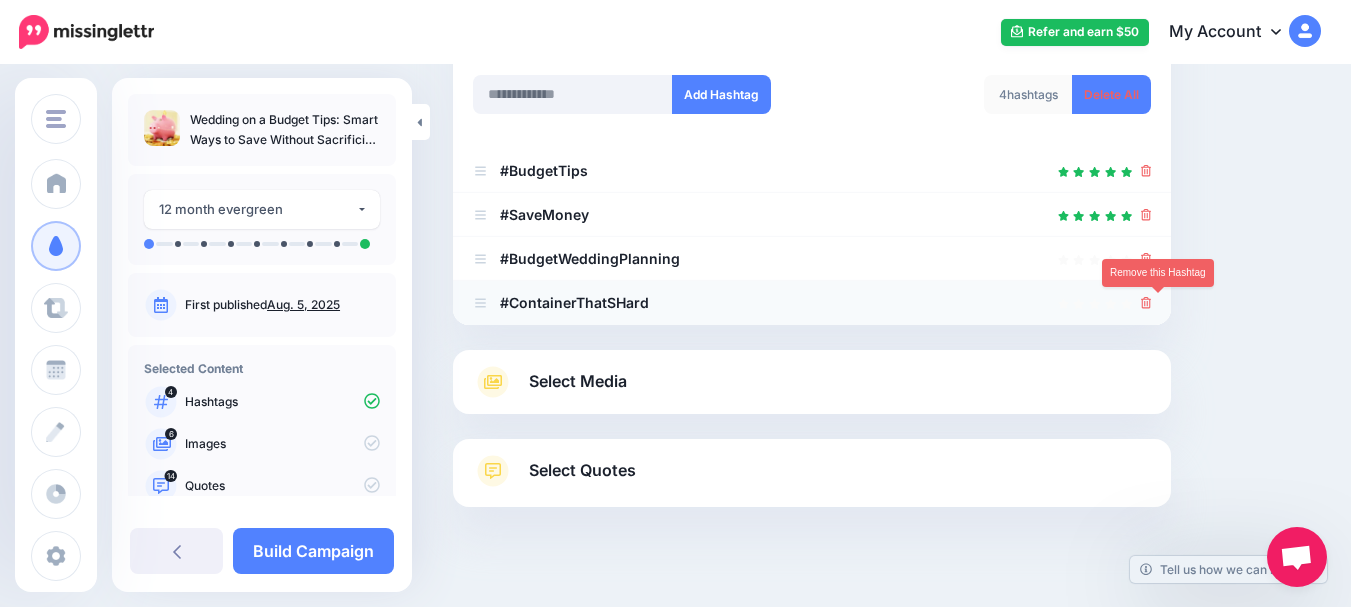 click 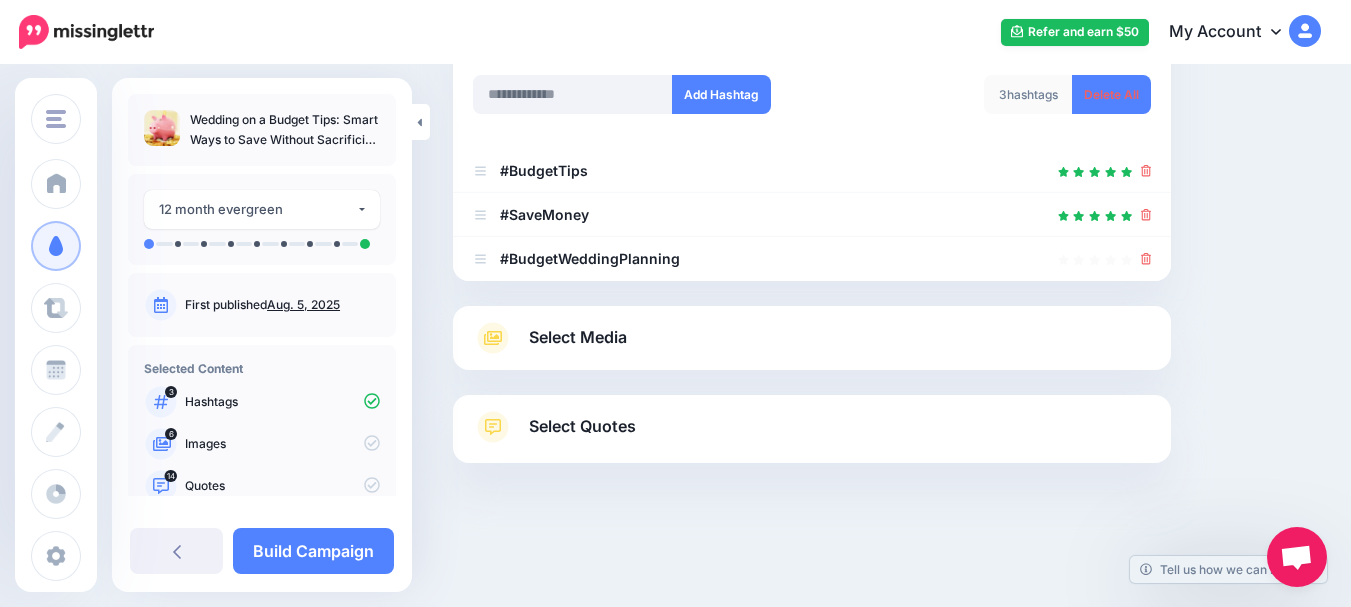 click on "Select Media" at bounding box center [812, 338] 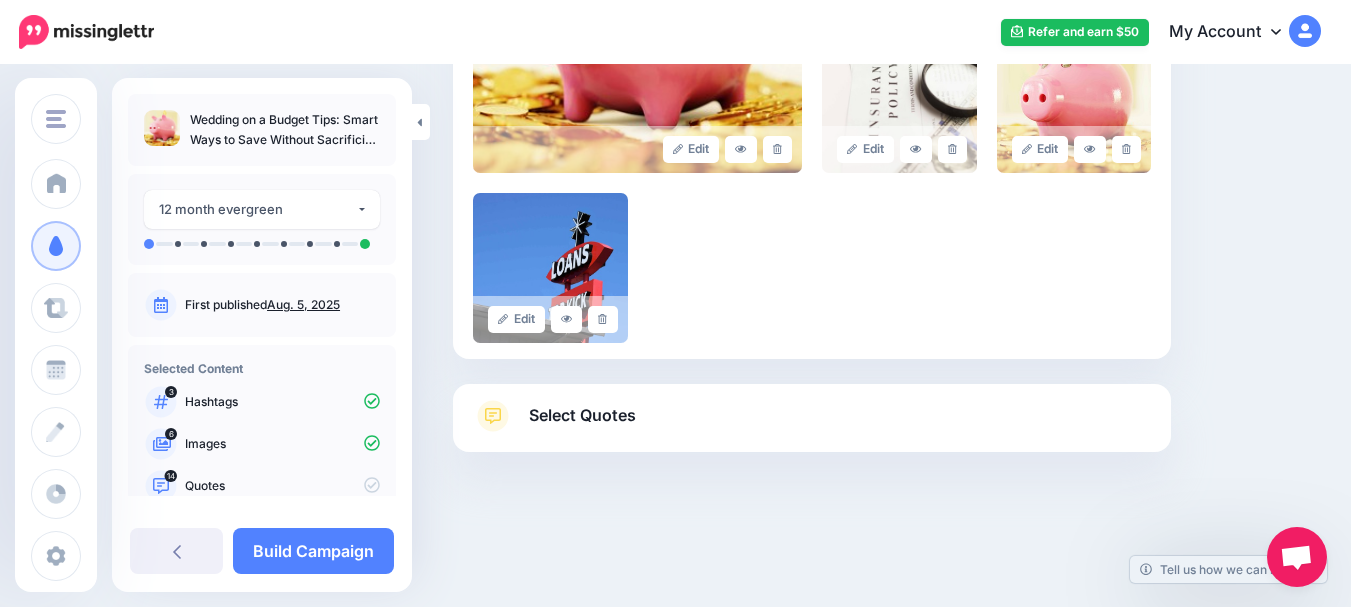 scroll, scrollTop: 697, scrollLeft: 0, axis: vertical 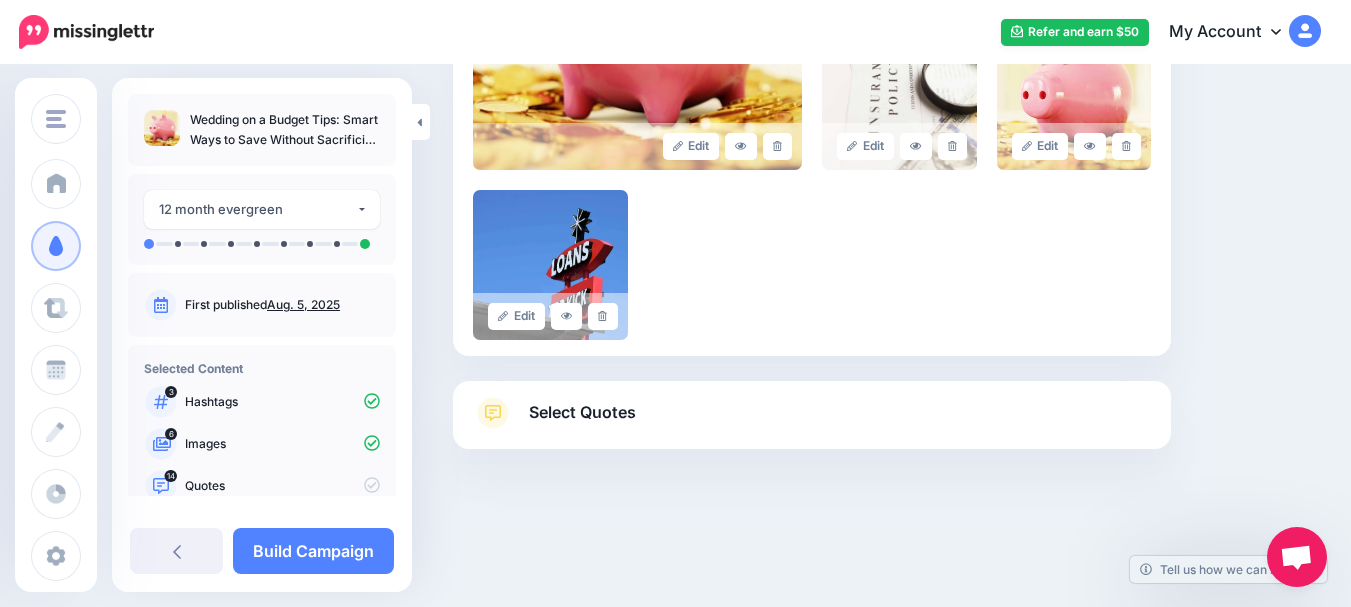 click on "Select Quotes" at bounding box center (582, 412) 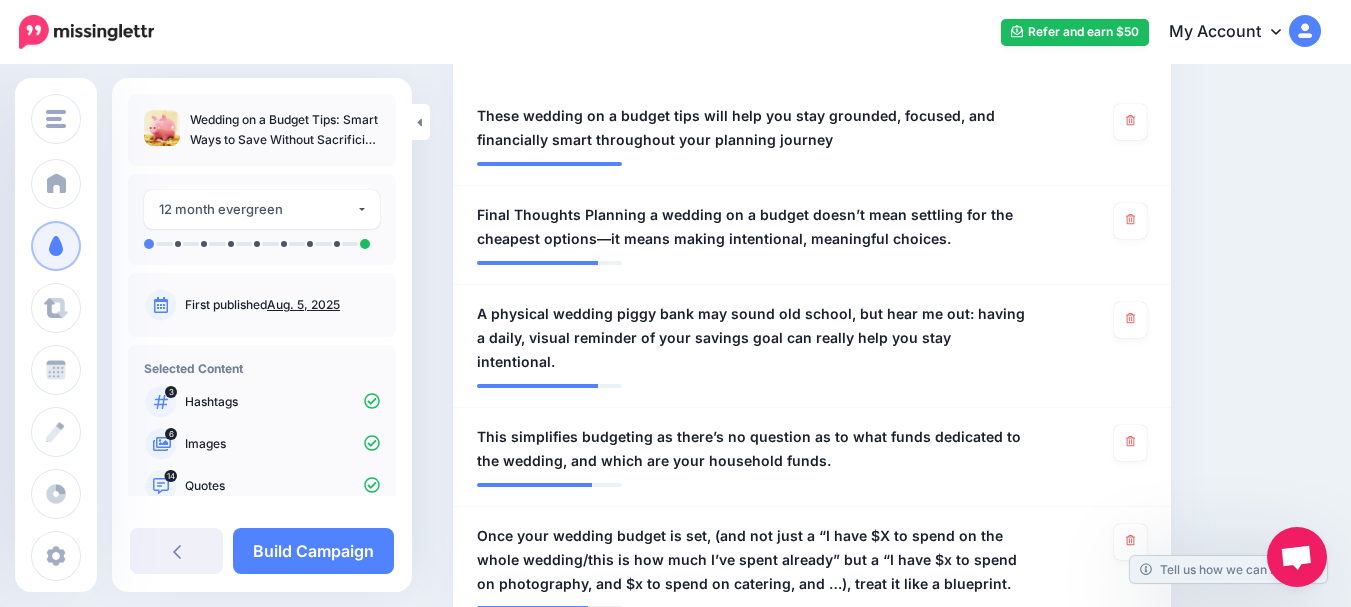 scroll, scrollTop: 497, scrollLeft: 0, axis: vertical 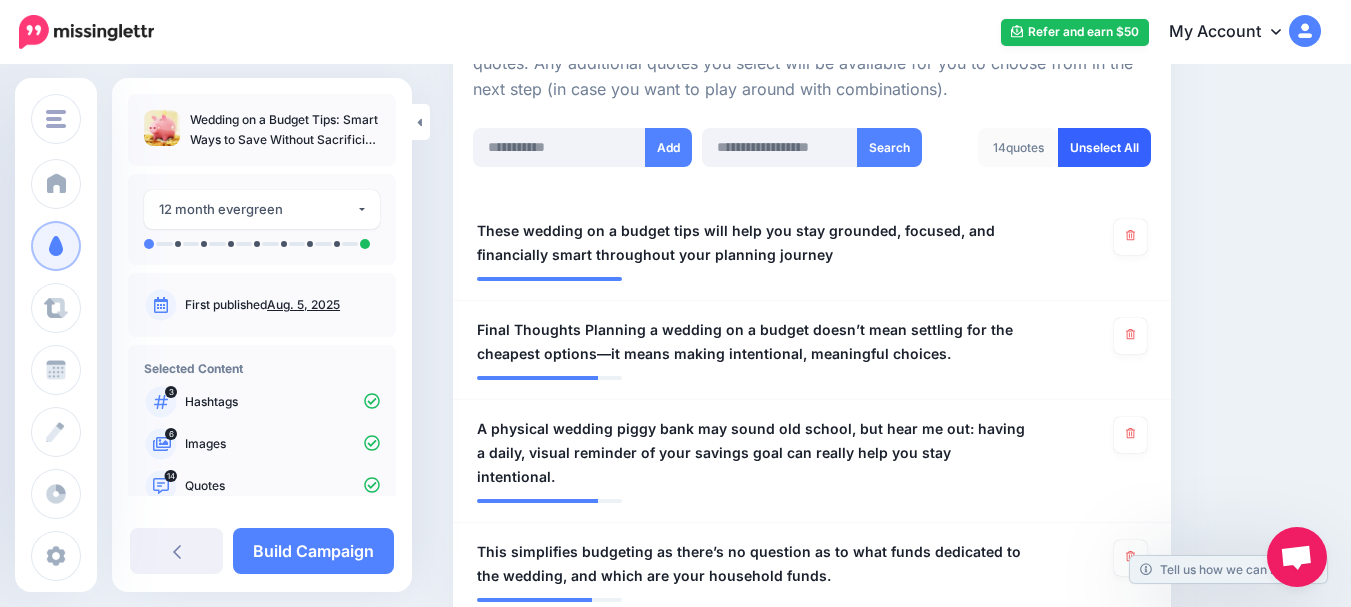 click on "Unselect All" at bounding box center [1104, 147] 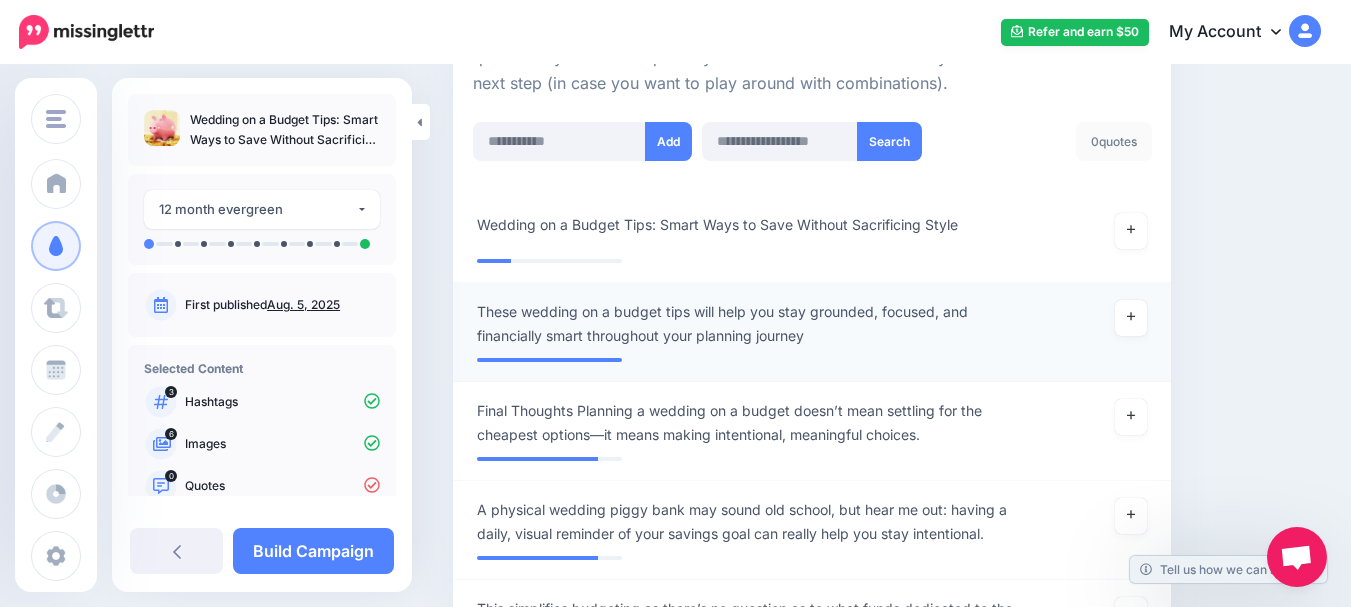 scroll, scrollTop: 498, scrollLeft: 0, axis: vertical 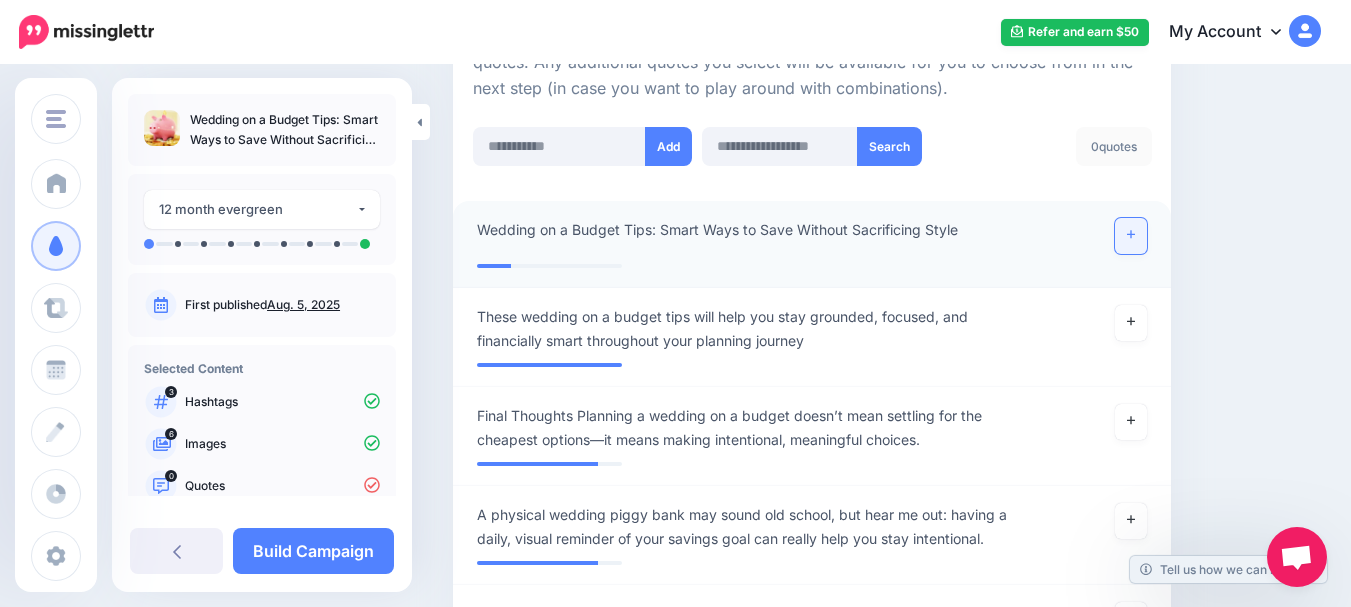 click 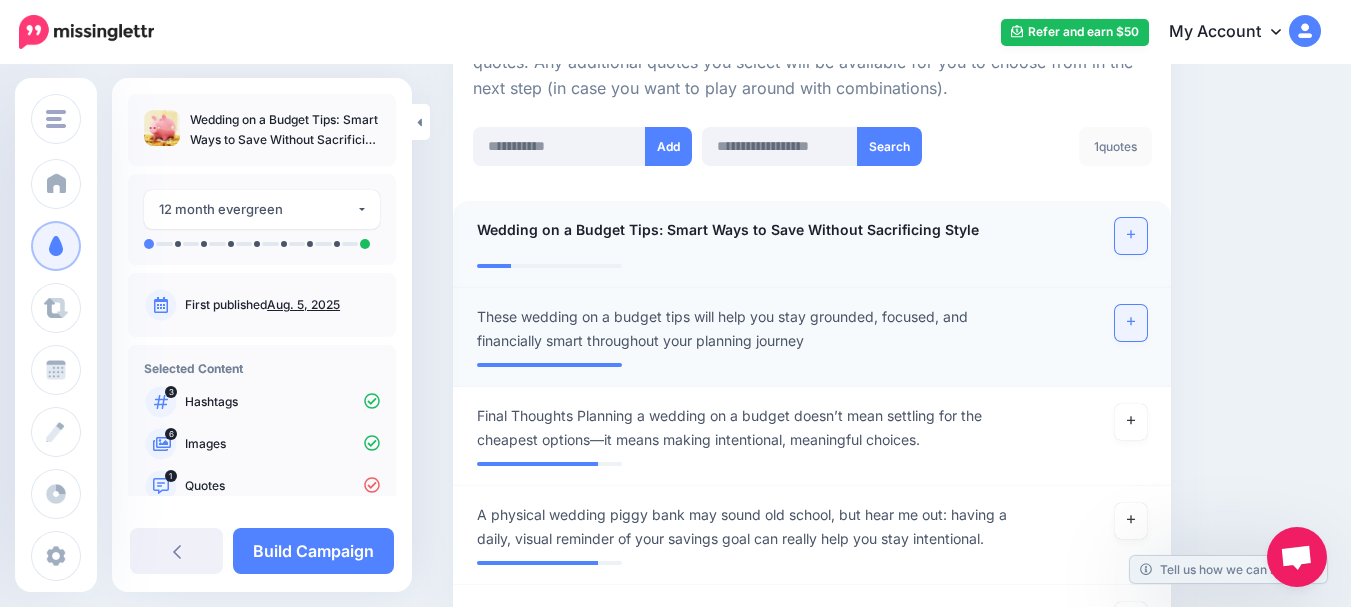 click 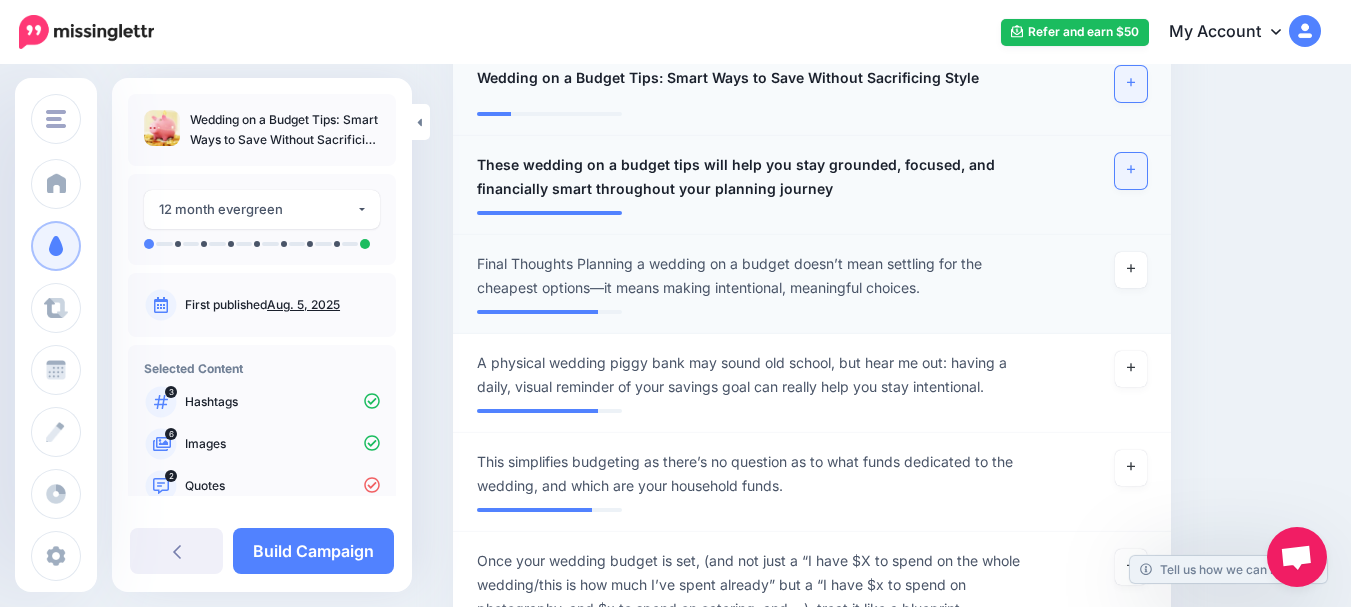 scroll, scrollTop: 698, scrollLeft: 0, axis: vertical 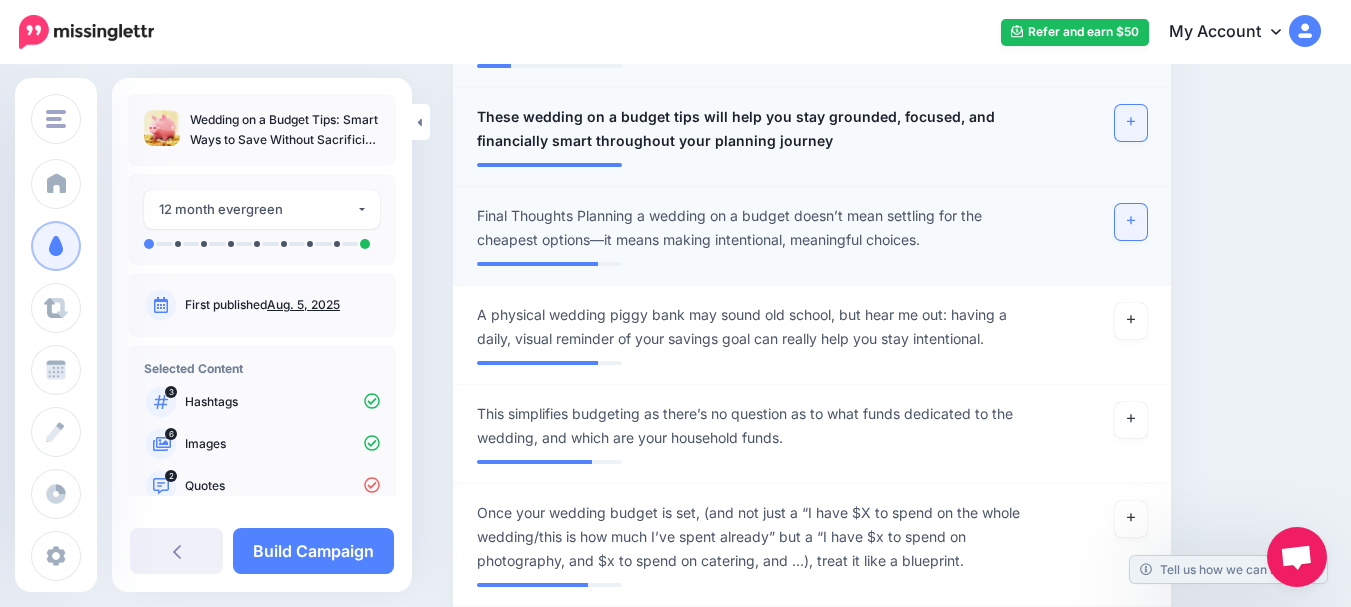 click 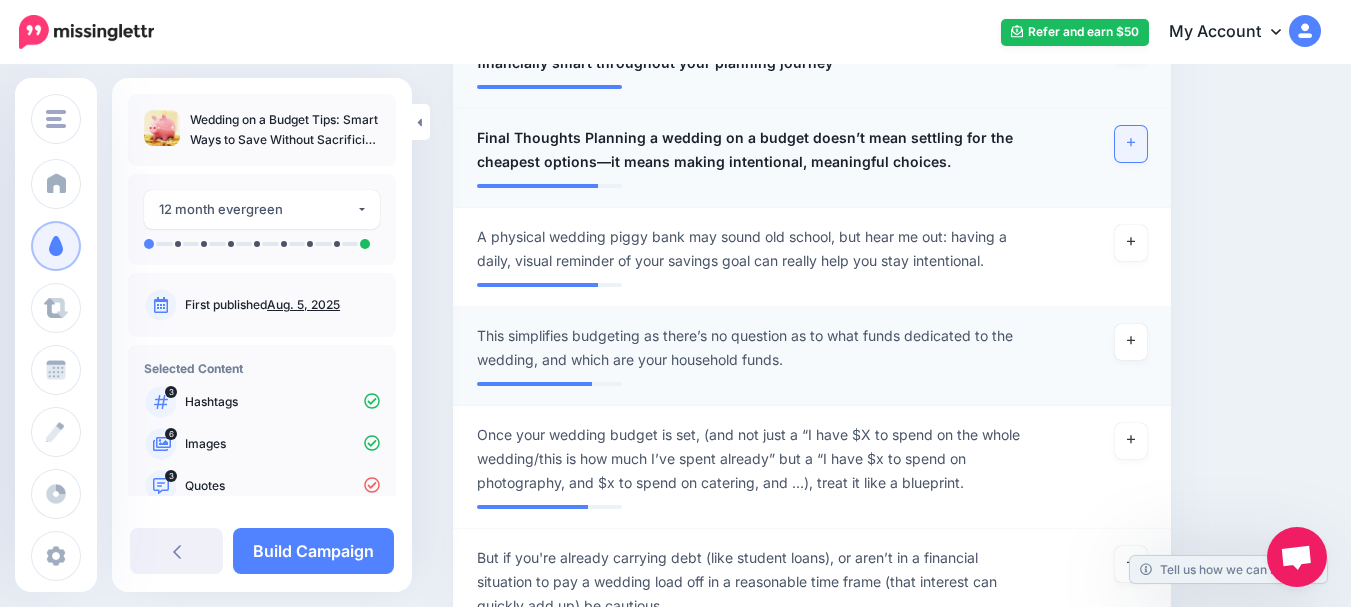 scroll, scrollTop: 798, scrollLeft: 0, axis: vertical 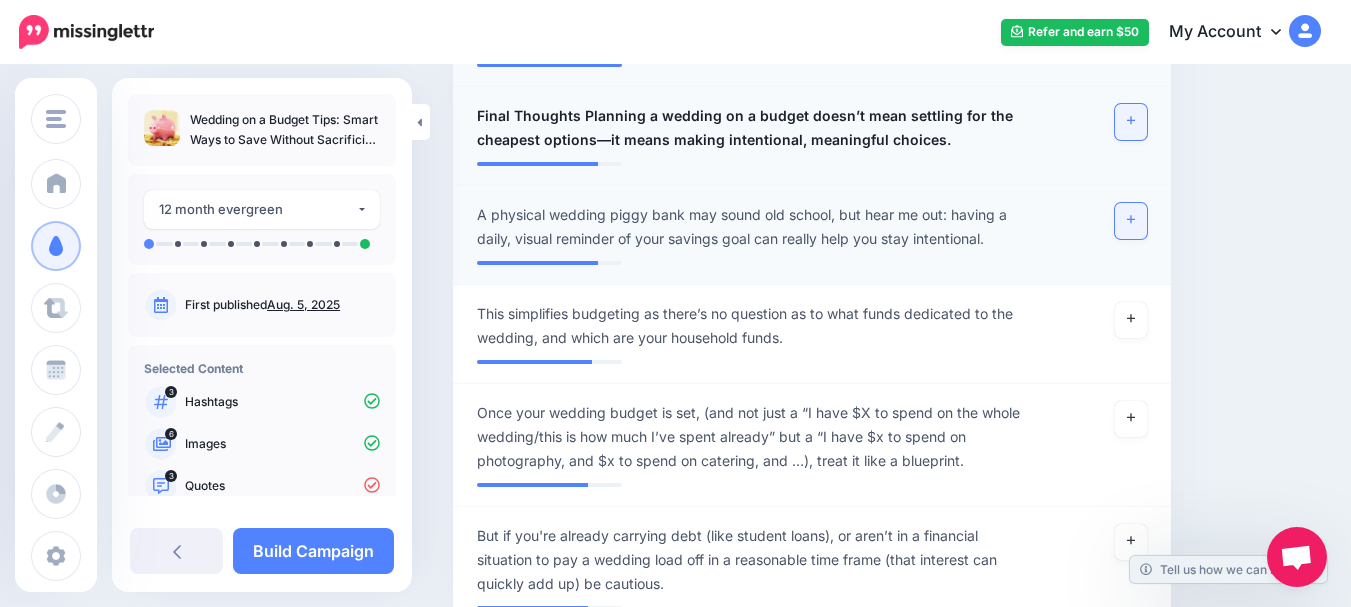 click 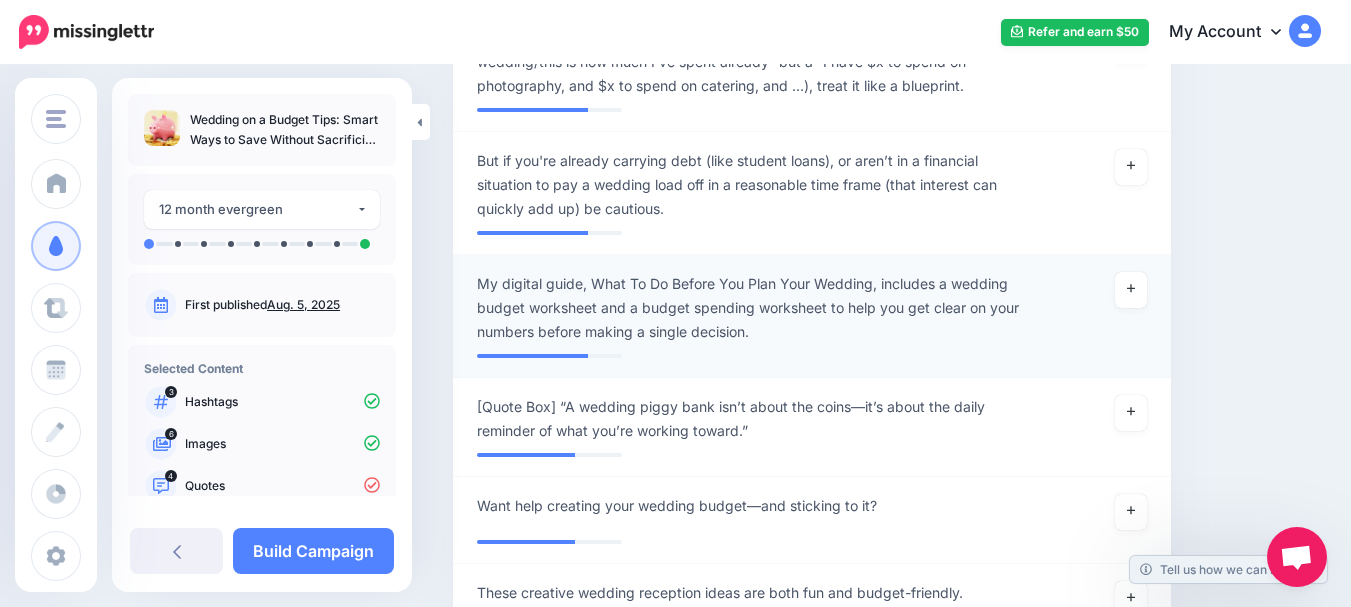 scroll, scrollTop: 1198, scrollLeft: 0, axis: vertical 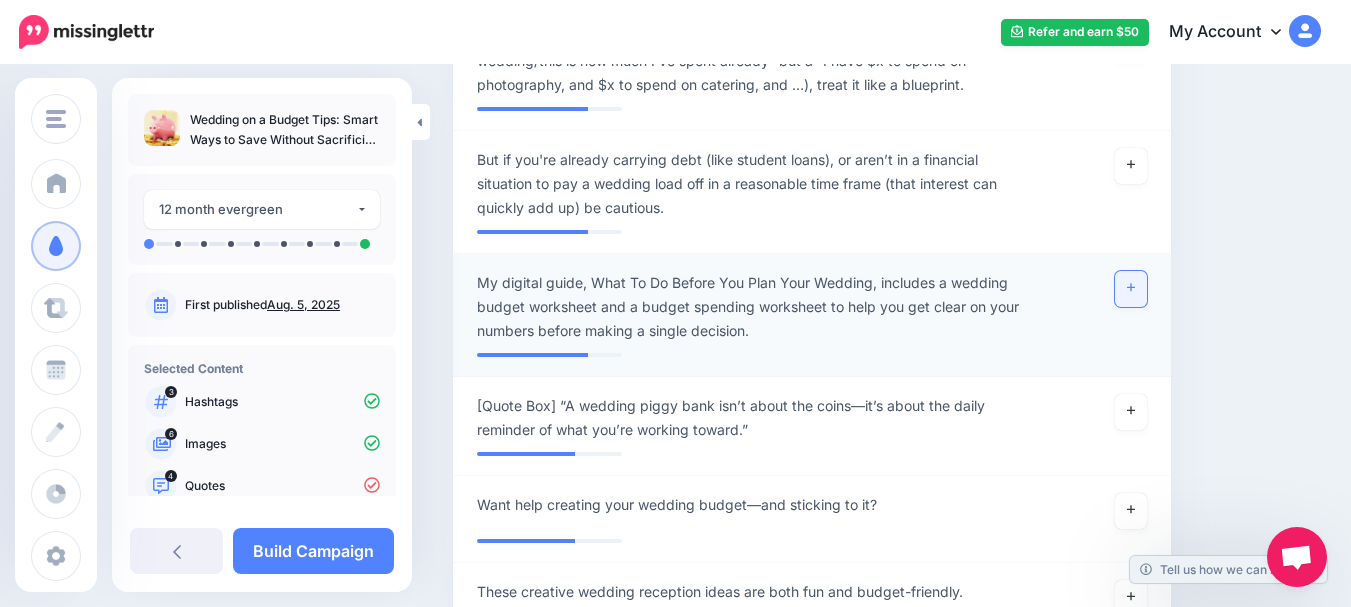 click 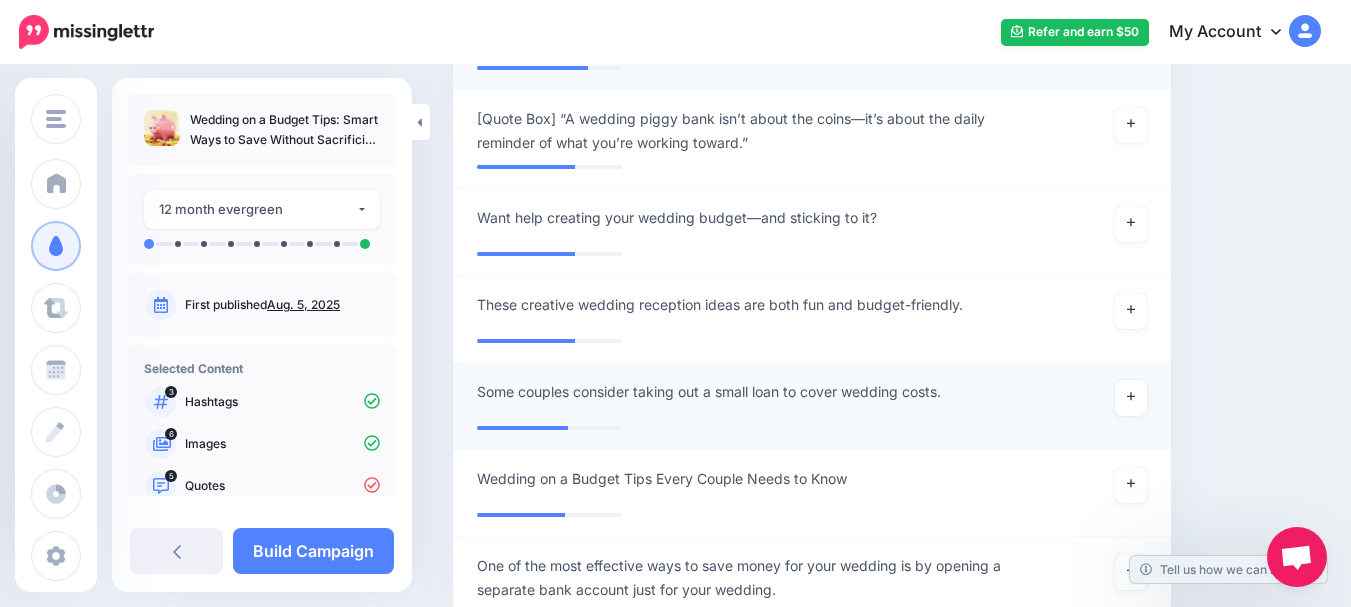 scroll, scrollTop: 1498, scrollLeft: 0, axis: vertical 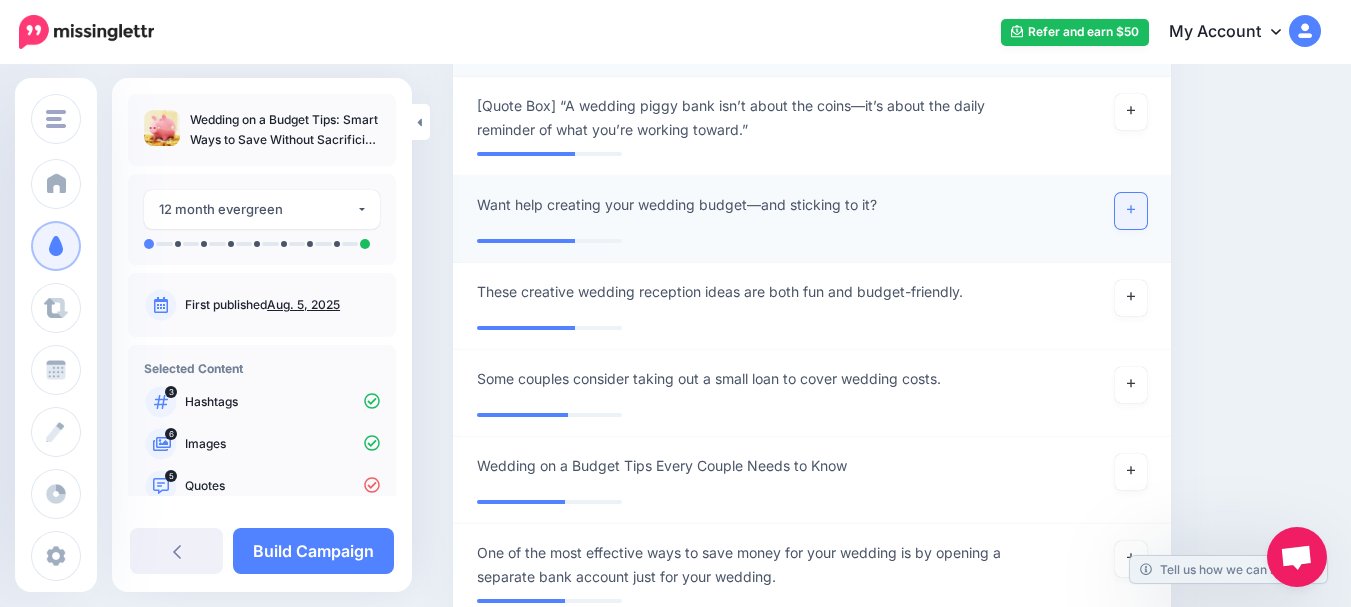 click 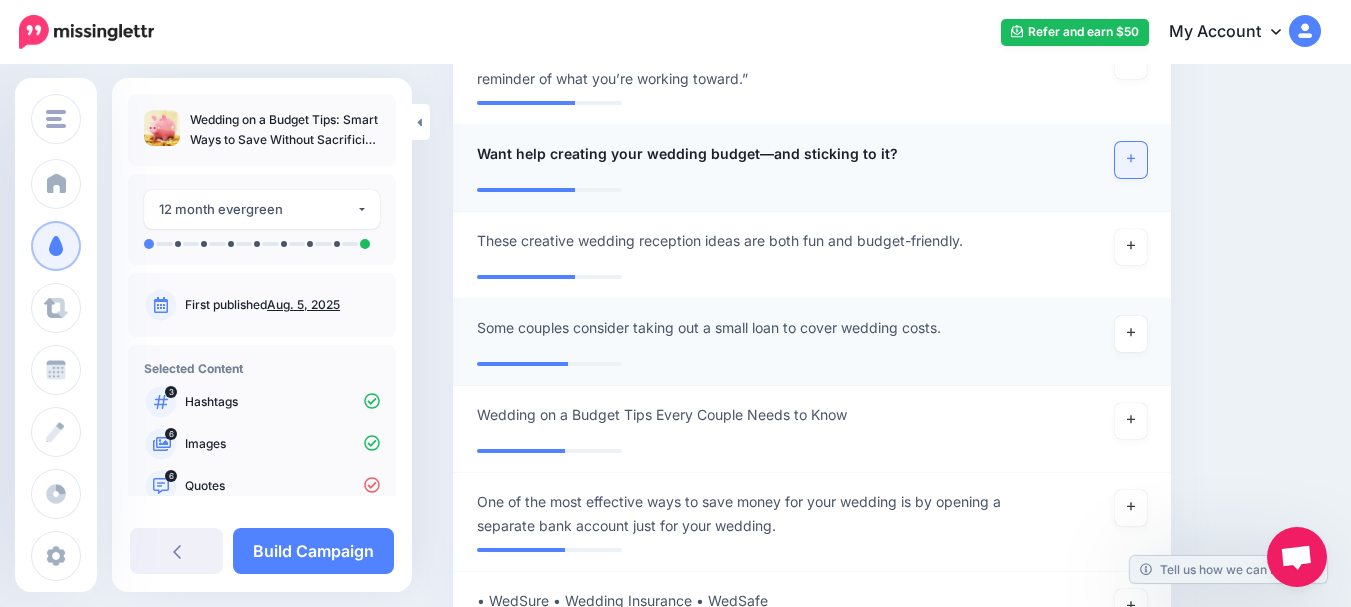 scroll, scrollTop: 1598, scrollLeft: 0, axis: vertical 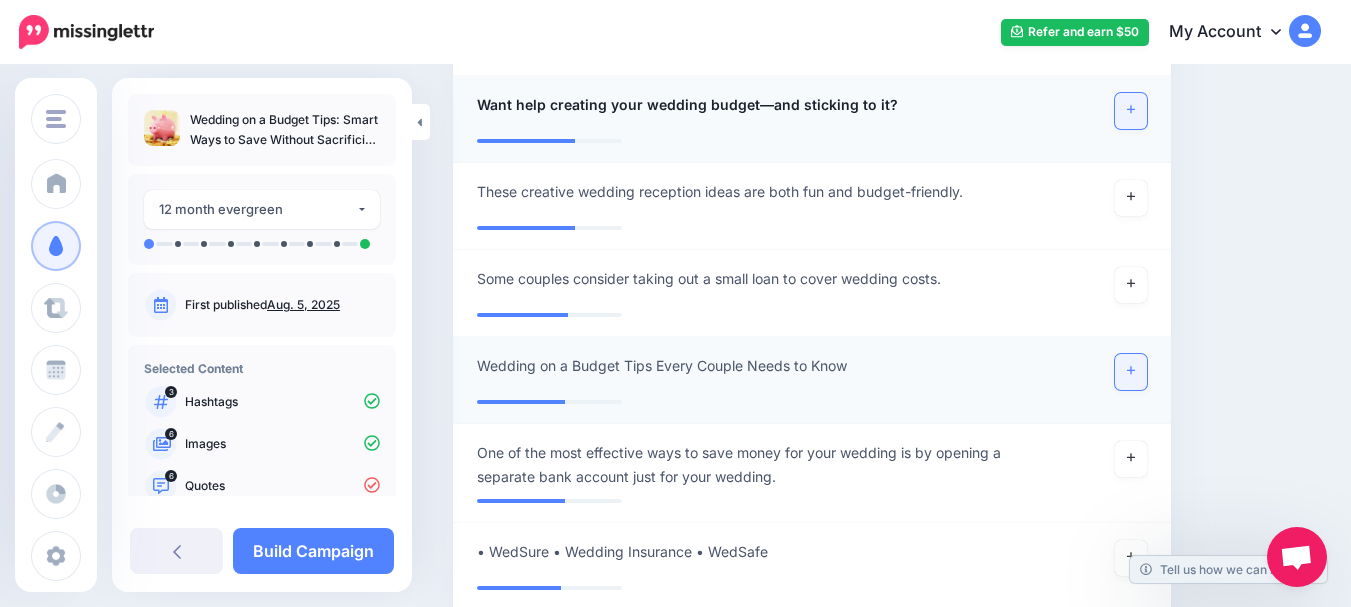click at bounding box center (1131, 372) 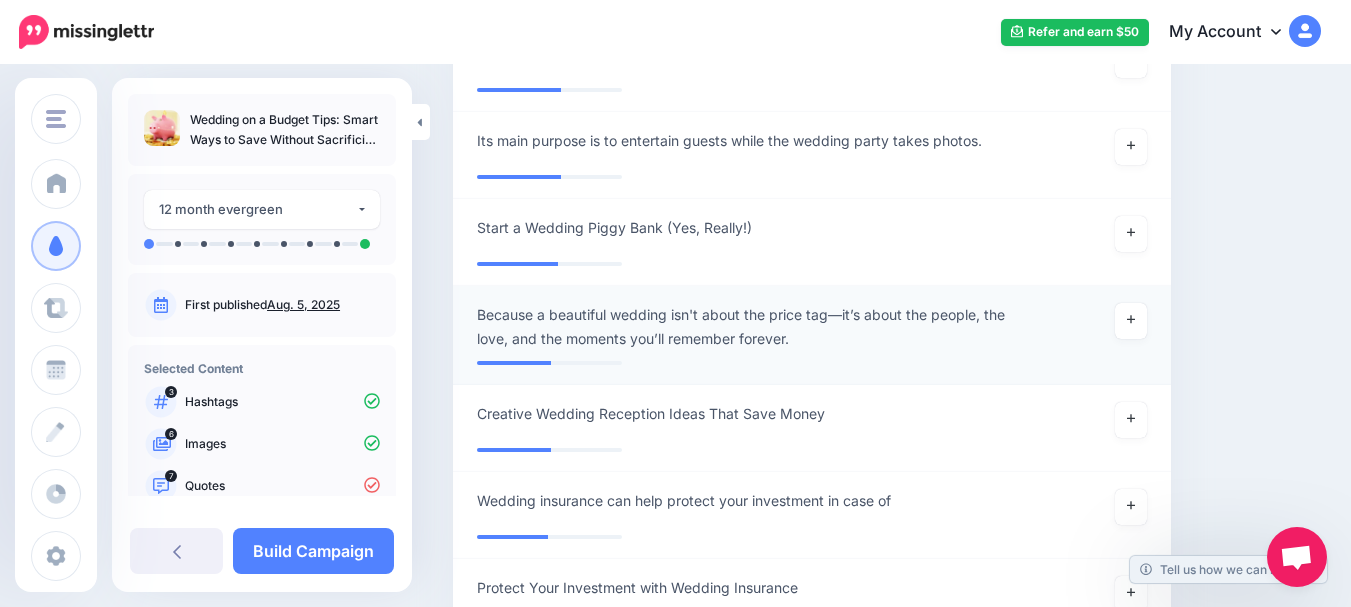 scroll, scrollTop: 2098, scrollLeft: 0, axis: vertical 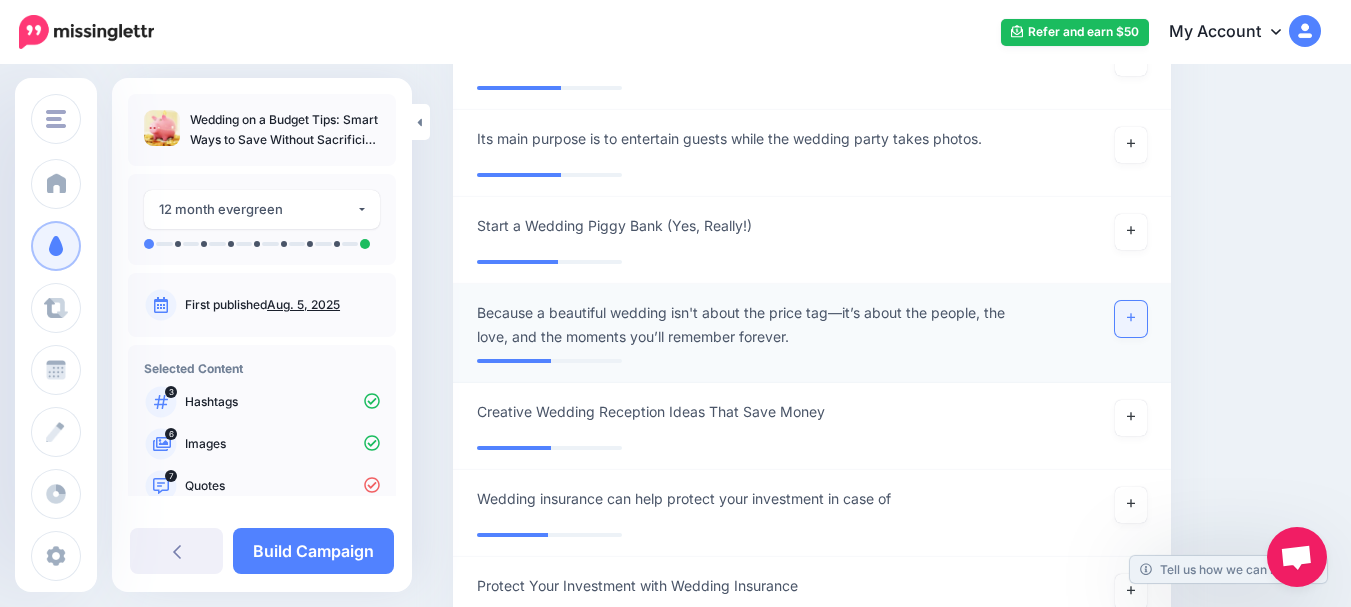click 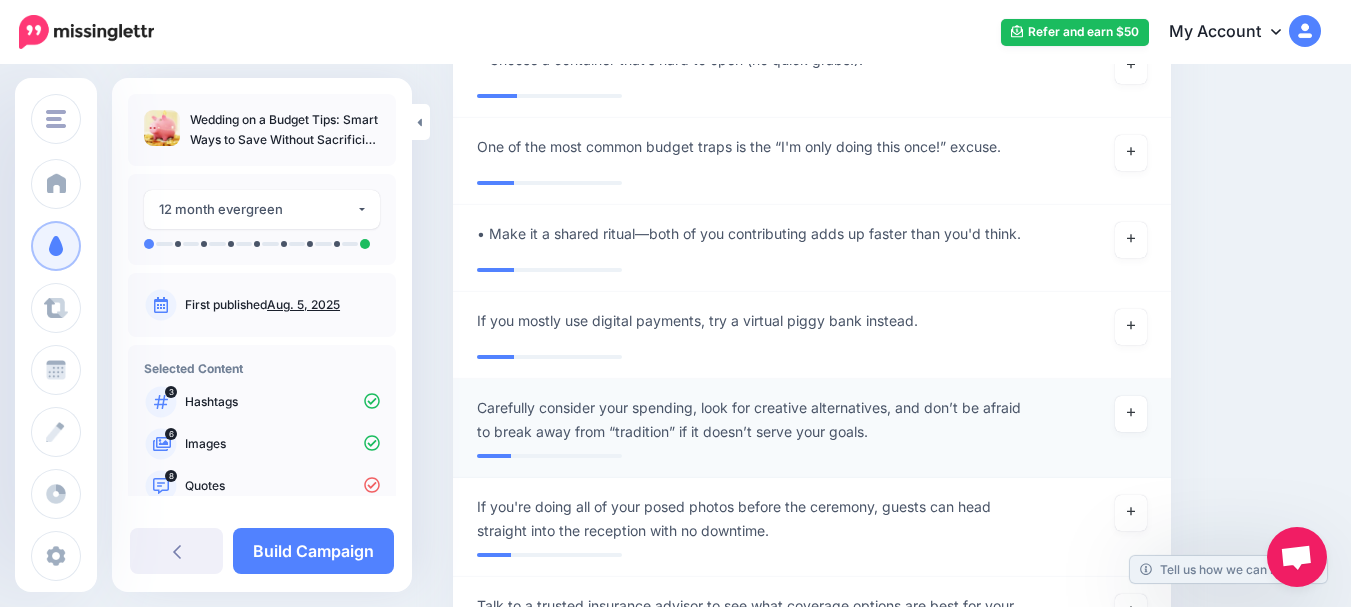 scroll, scrollTop: 3098, scrollLeft: 0, axis: vertical 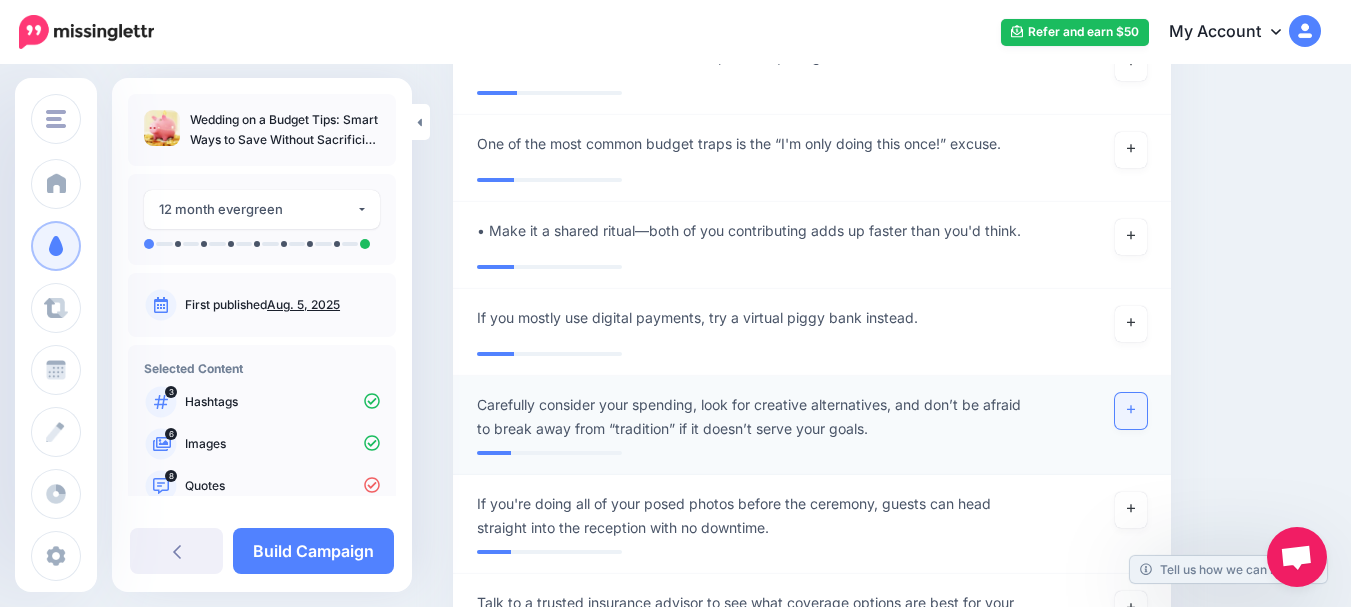 click at bounding box center [1131, 411] 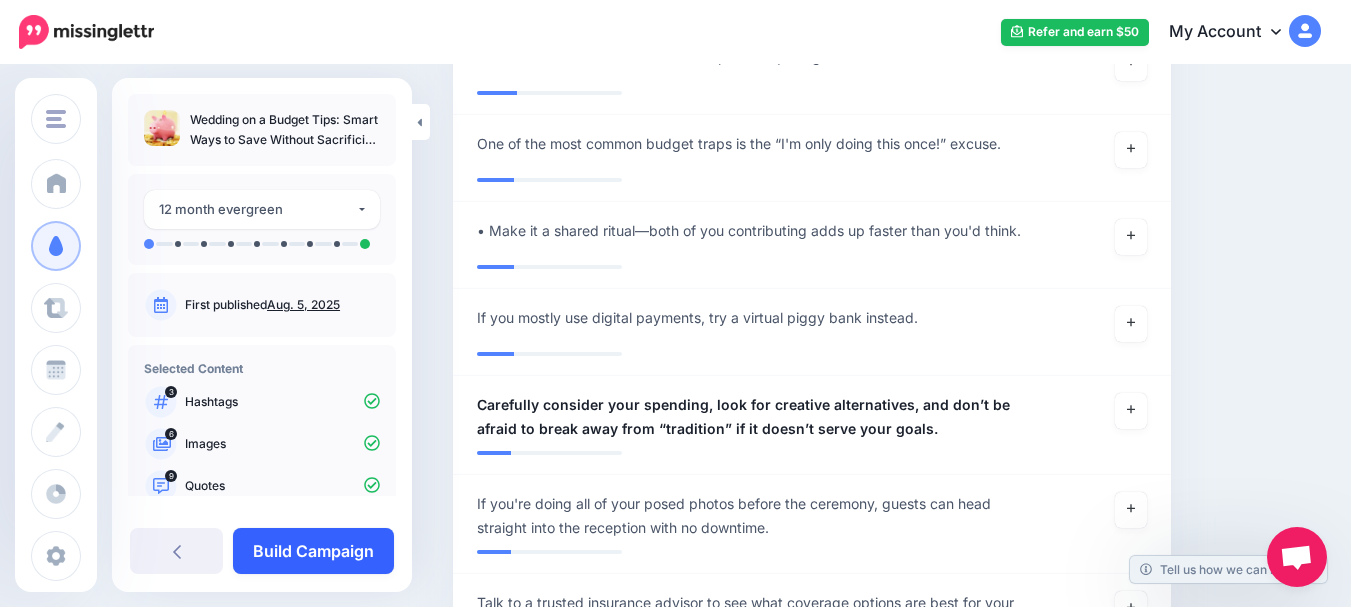 click on "Build Campaign" at bounding box center (313, 551) 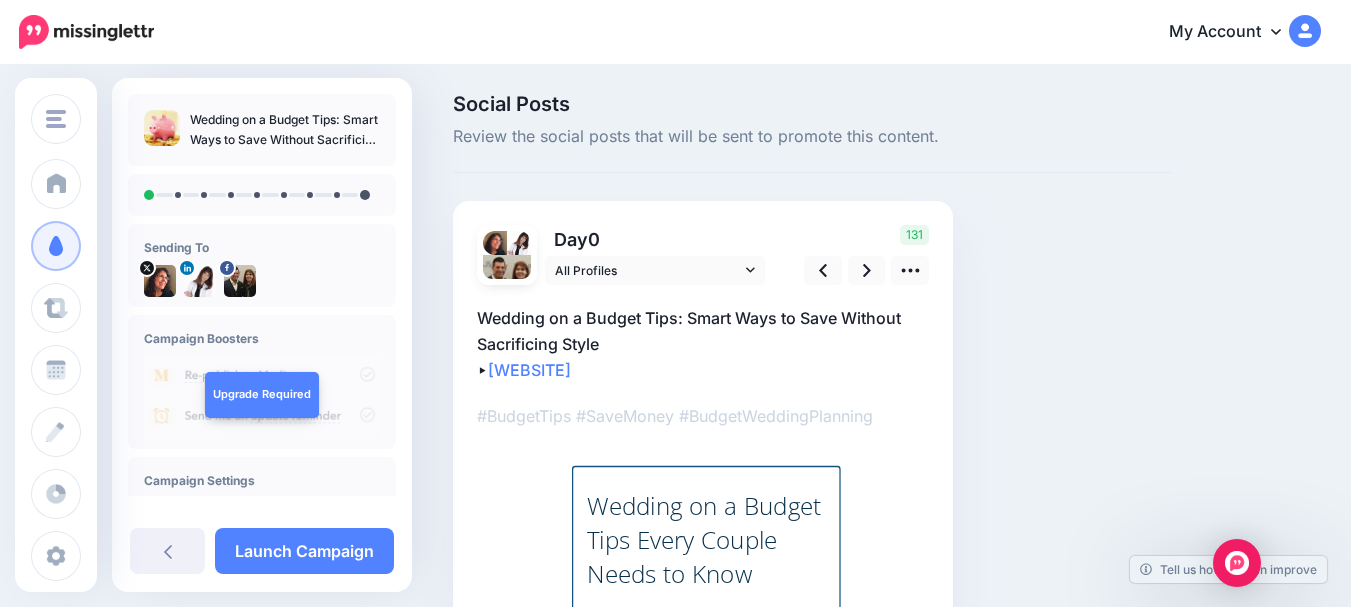 scroll, scrollTop: 0, scrollLeft: 0, axis: both 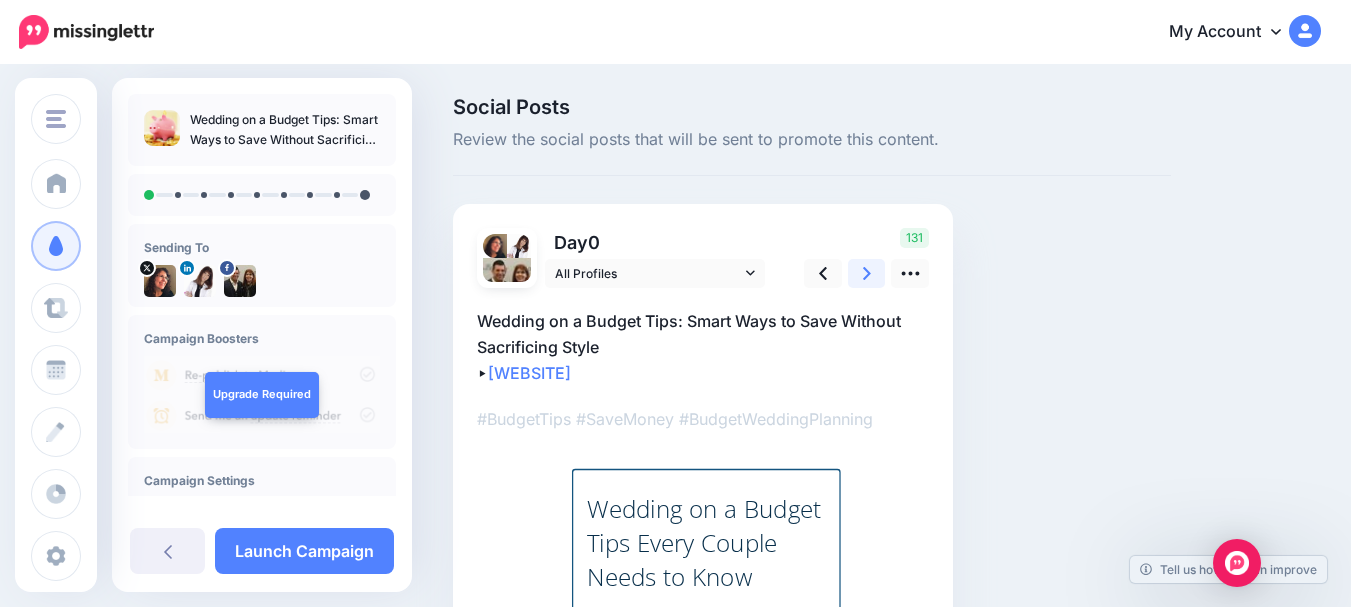 click 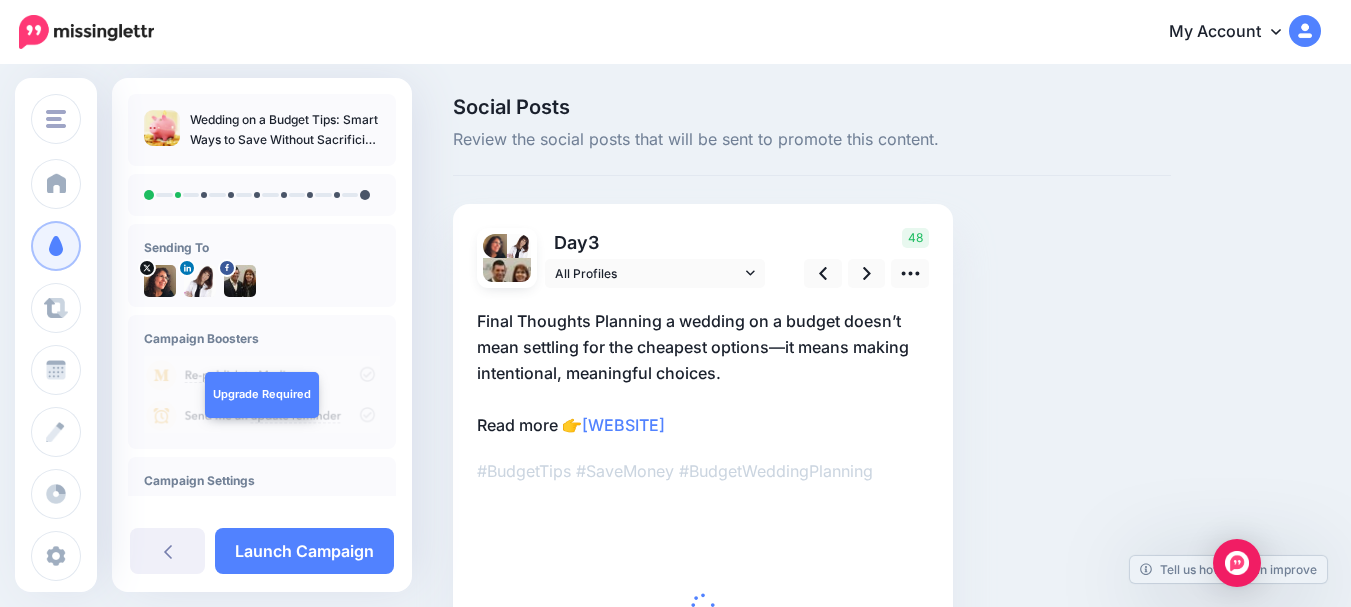 click on "Final Thoughts Planning a wedding on a budget doesn’t mean settling for the cheapest options—it means making intentional, meaningful choices. Read more 👉  [WEBSITE]" at bounding box center [703, 373] 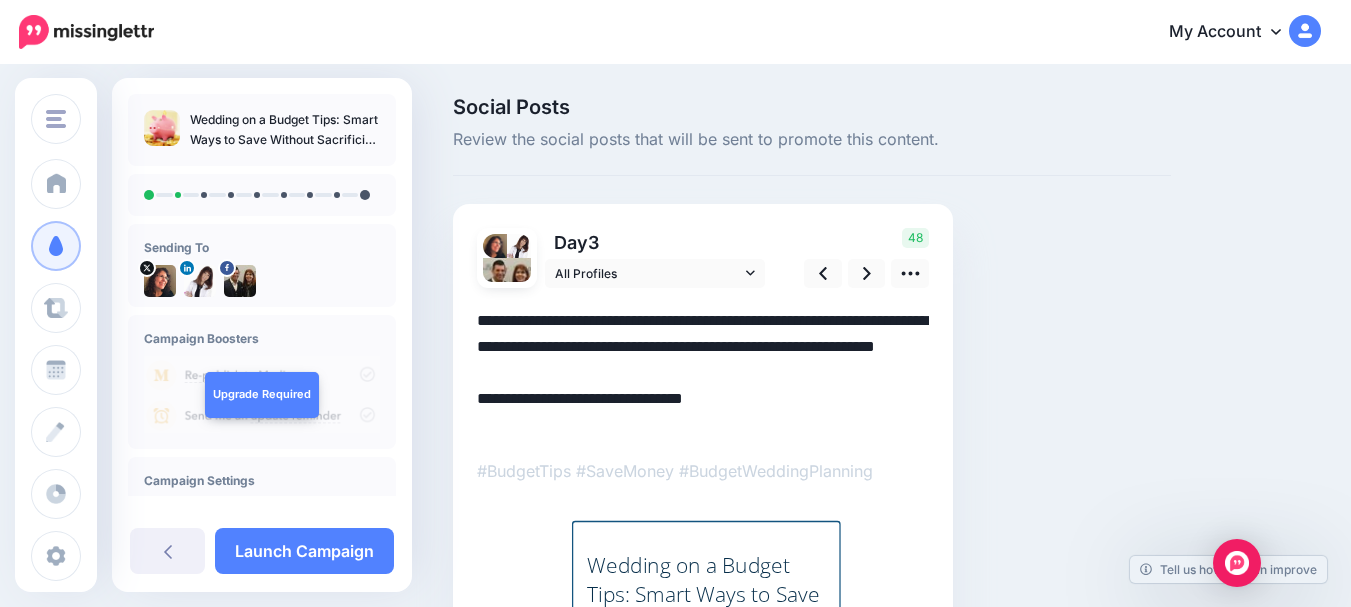 scroll, scrollTop: 0, scrollLeft: 0, axis: both 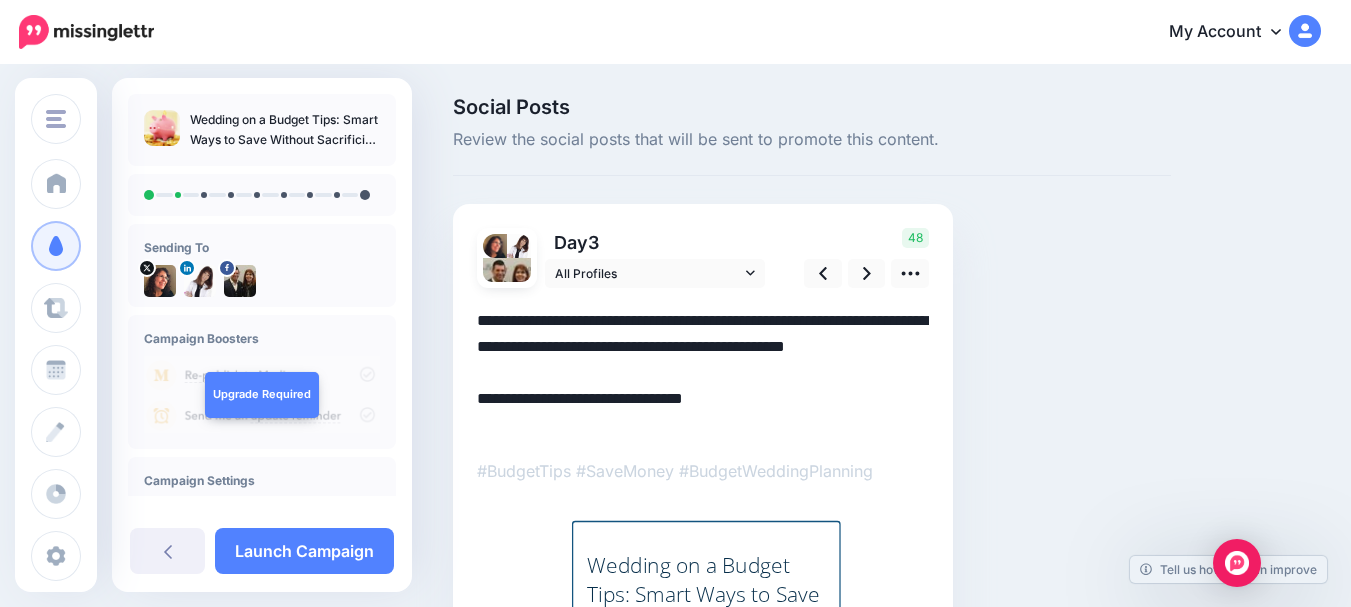 click on "**********" at bounding box center [703, 373] 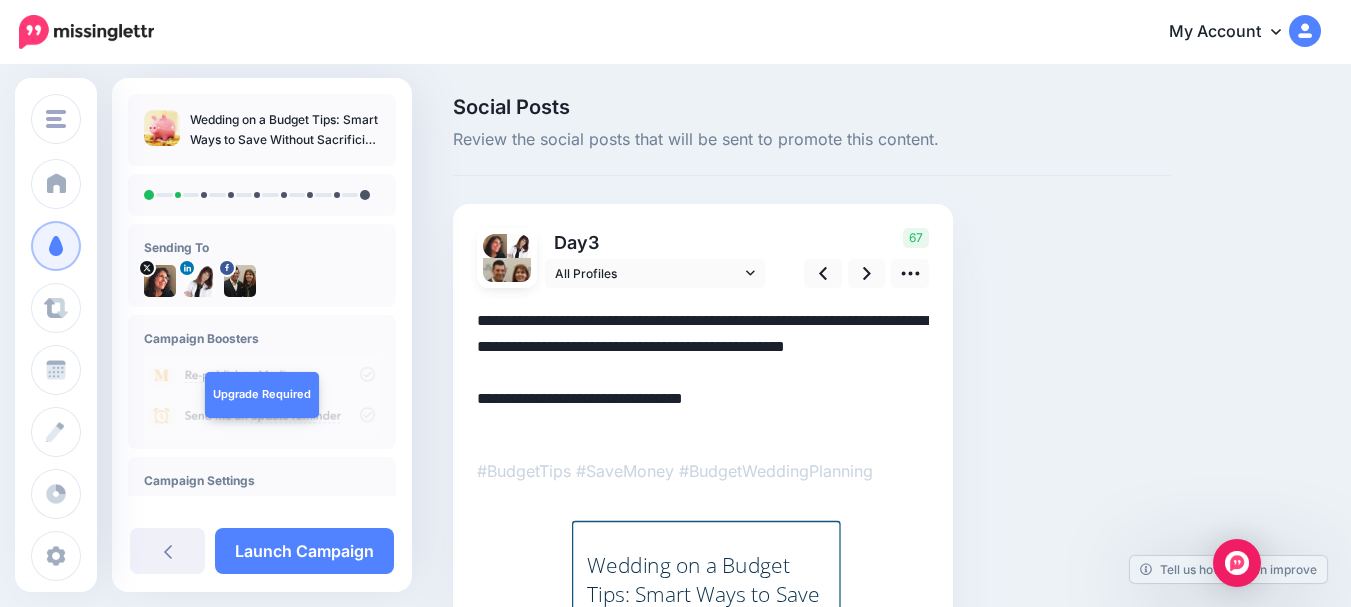 drag, startPoint x: 634, startPoint y: 380, endPoint x: 481, endPoint y: 327, distance: 161.91974 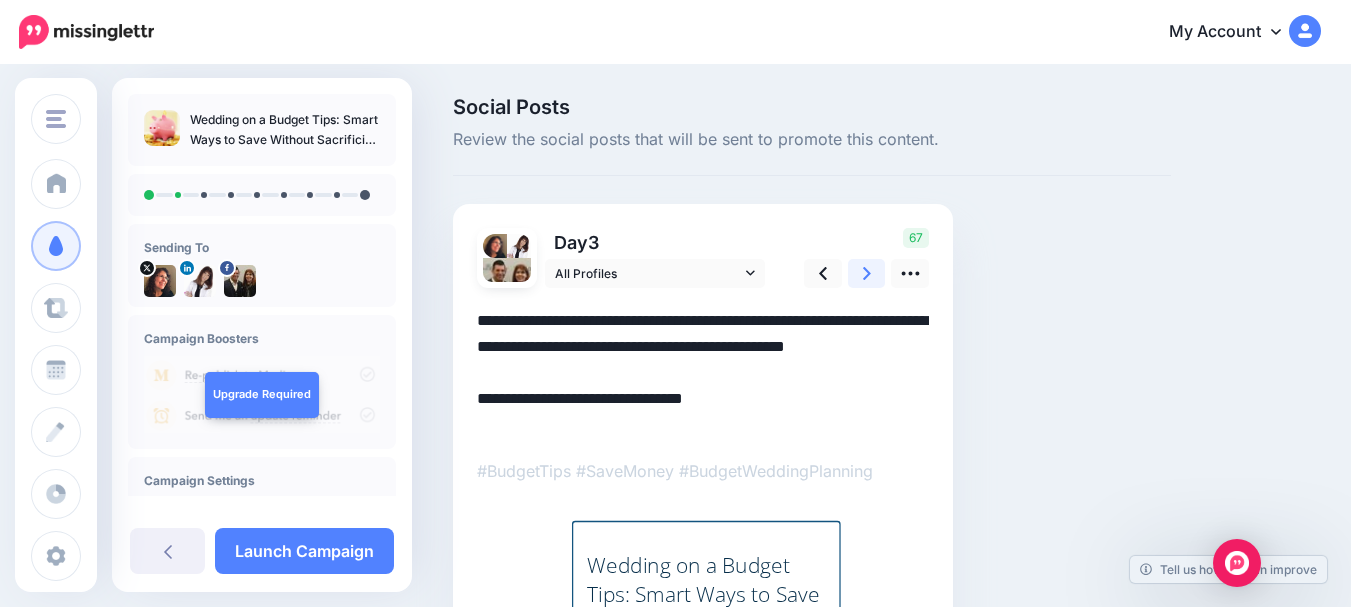 click 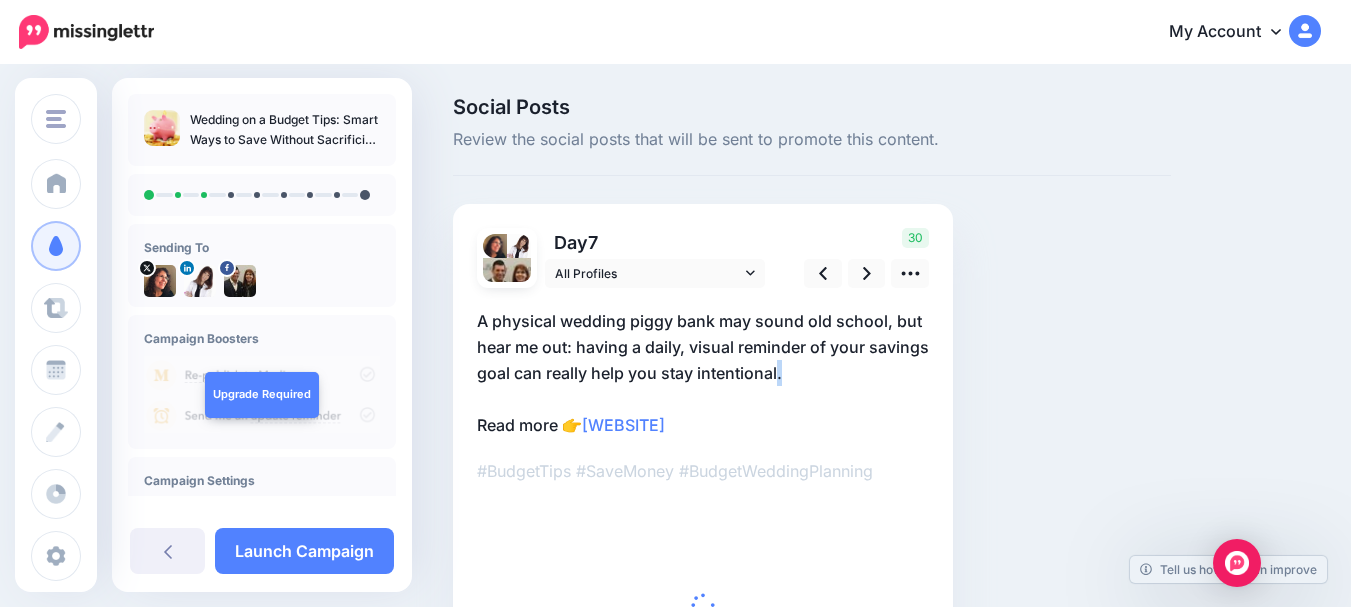 drag, startPoint x: 857, startPoint y: 371, endPoint x: 843, endPoint y: 371, distance: 14 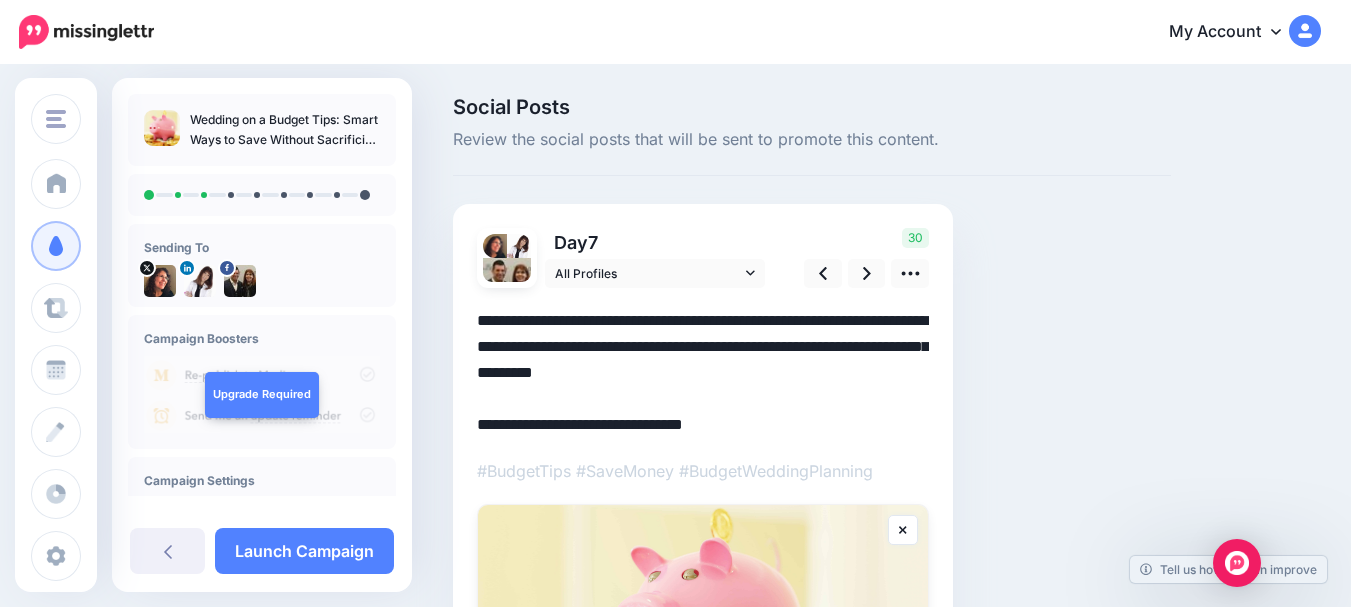drag, startPoint x: 847, startPoint y: 374, endPoint x: 466, endPoint y: 326, distance: 384.01172 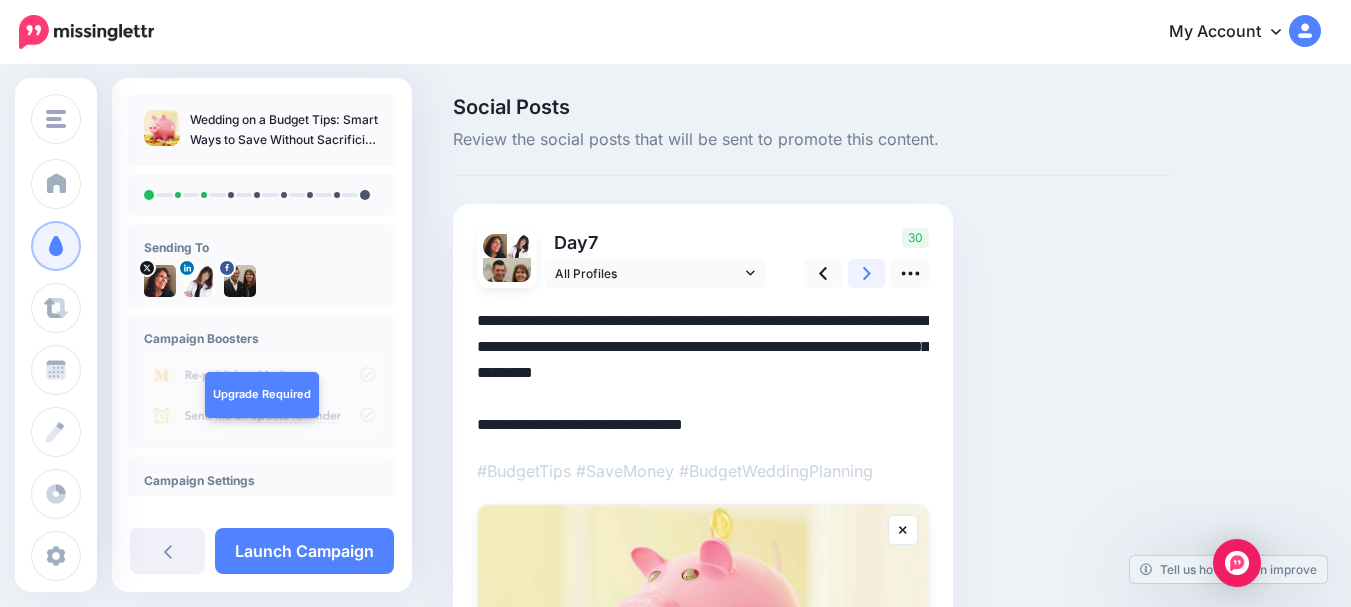 click 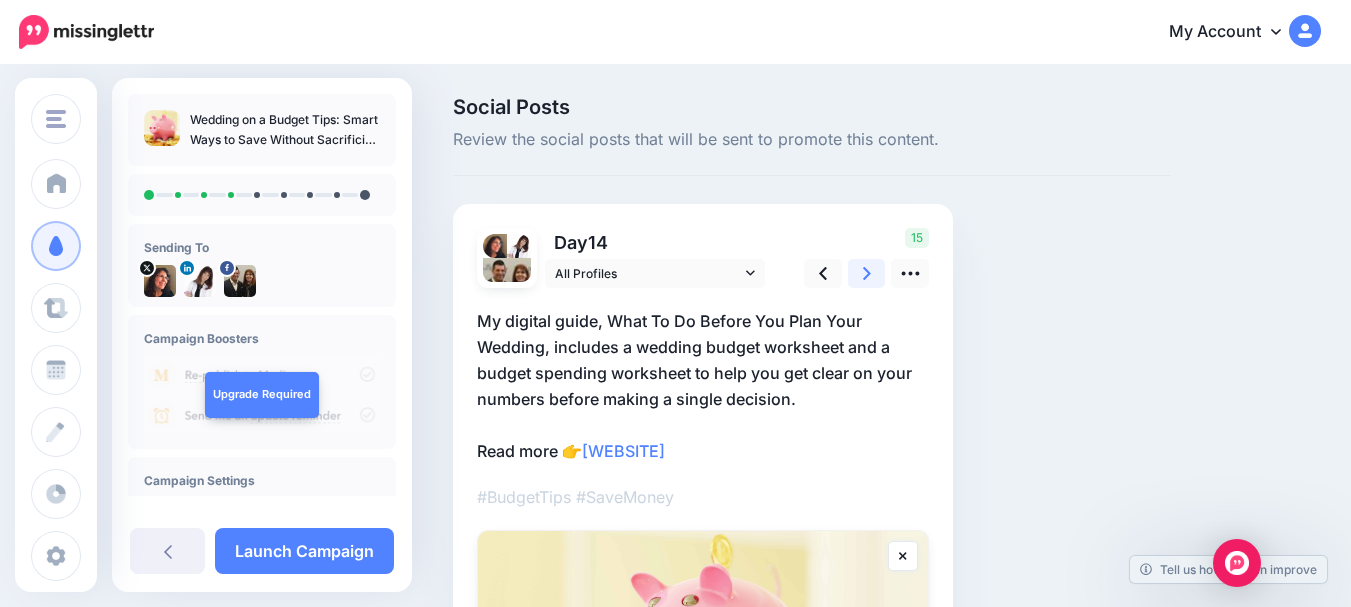 click 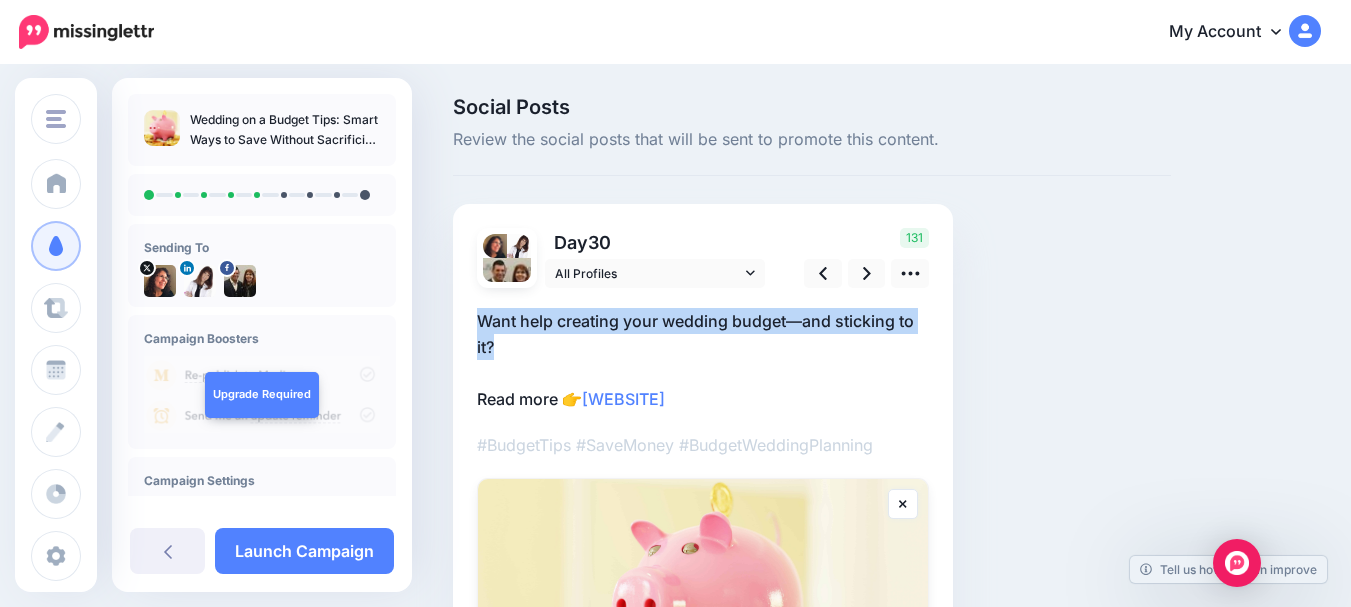 drag, startPoint x: 506, startPoint y: 345, endPoint x: 480, endPoint y: 325, distance: 32.80244 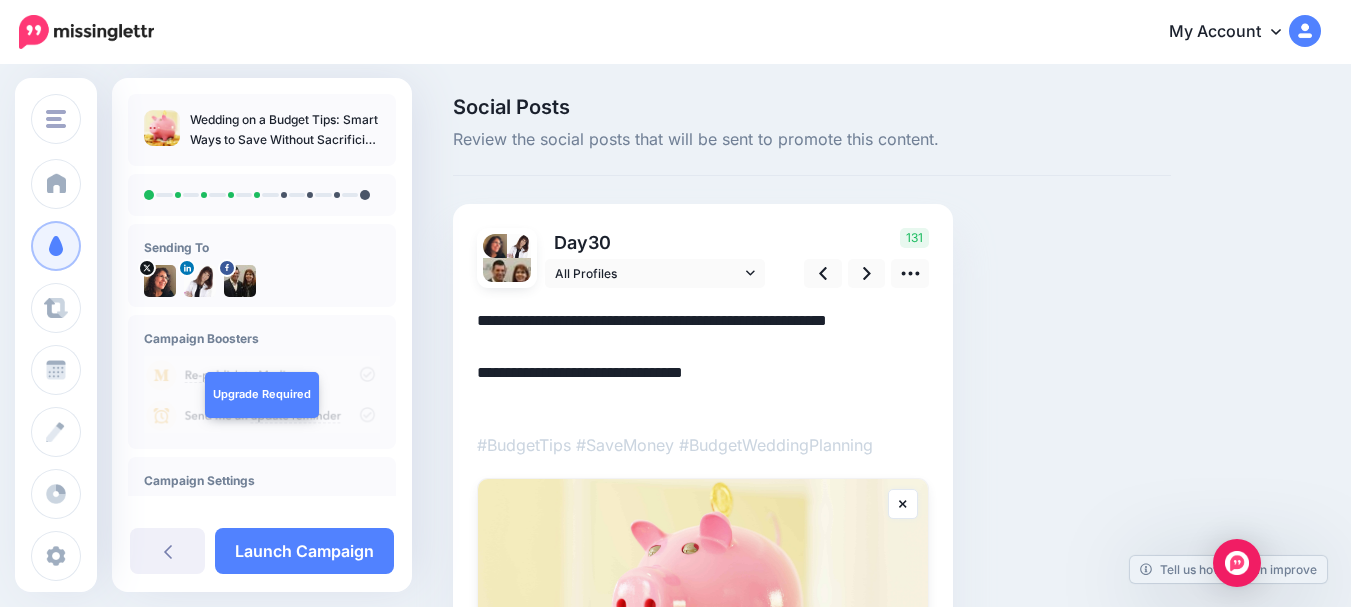 drag, startPoint x: 480, startPoint y: 325, endPoint x: 1051, endPoint y: 374, distance: 573.0986 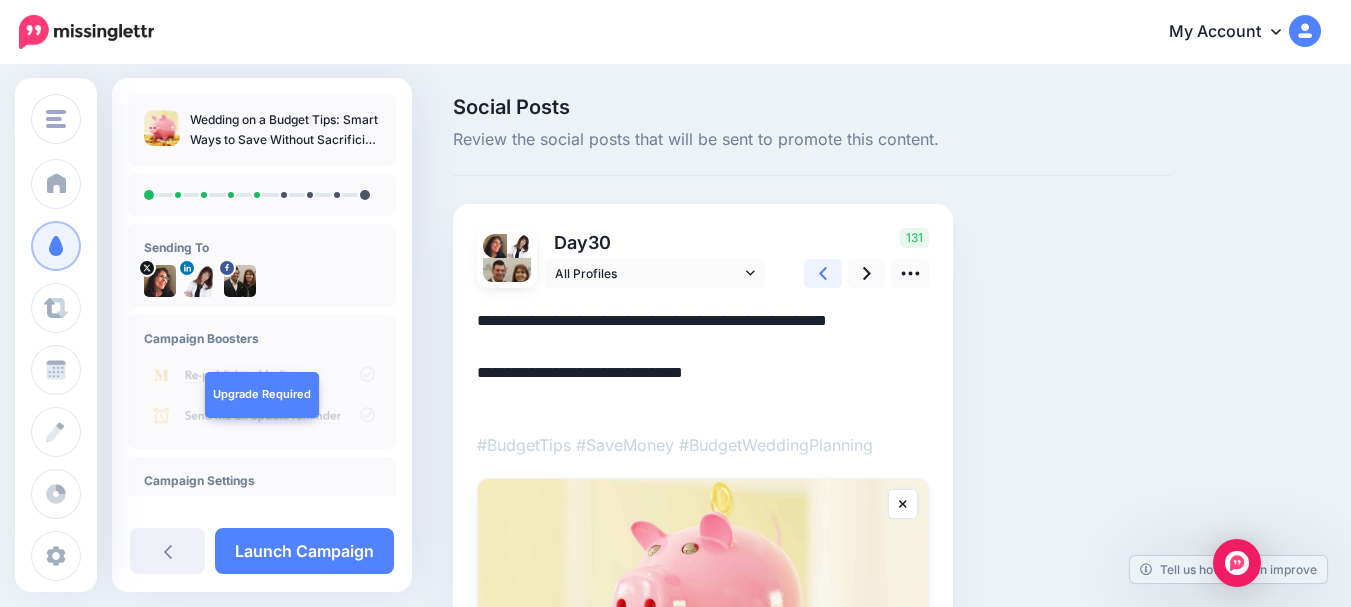 click 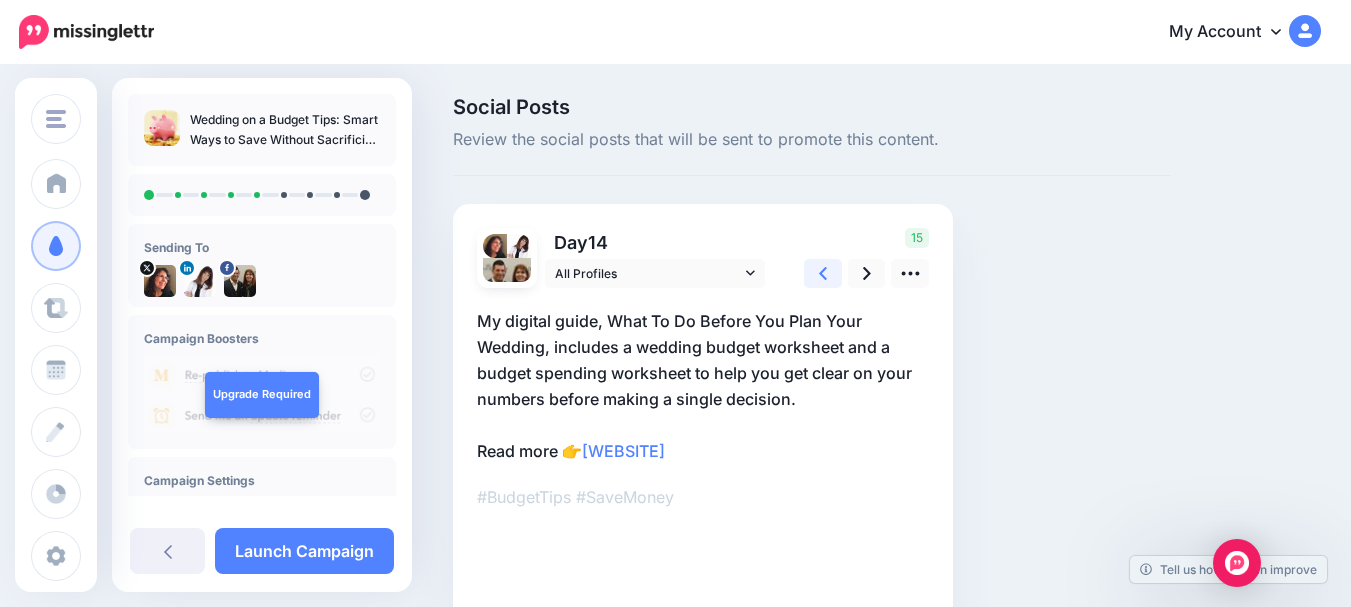 click 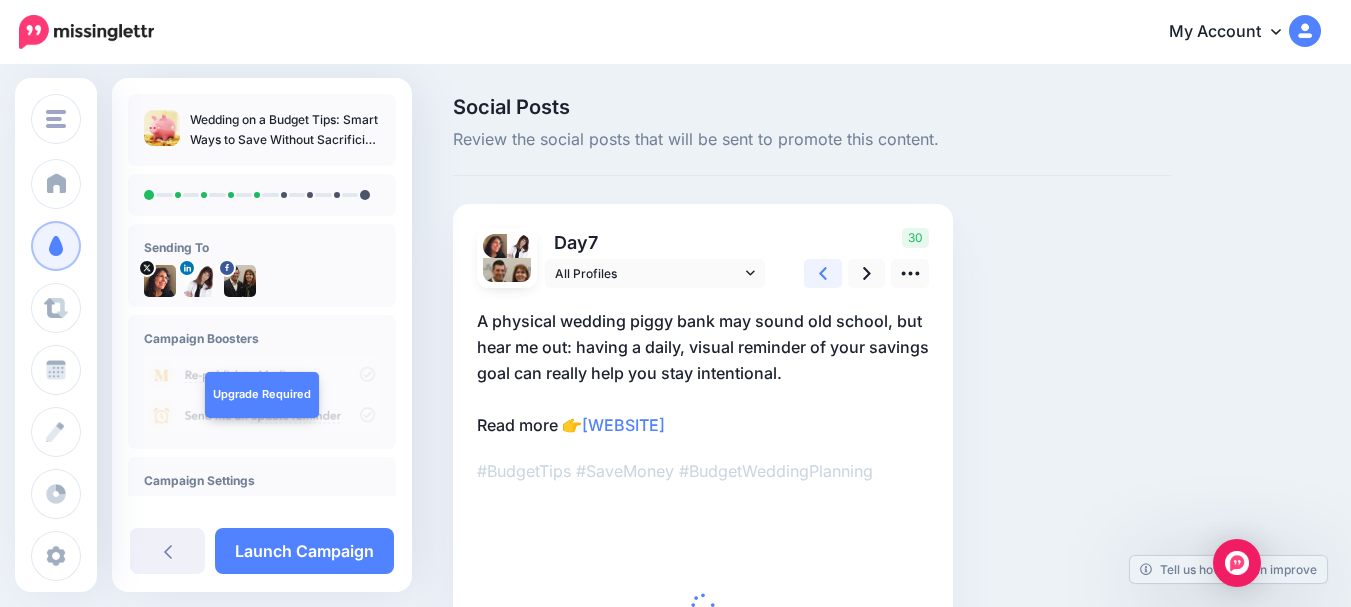 click 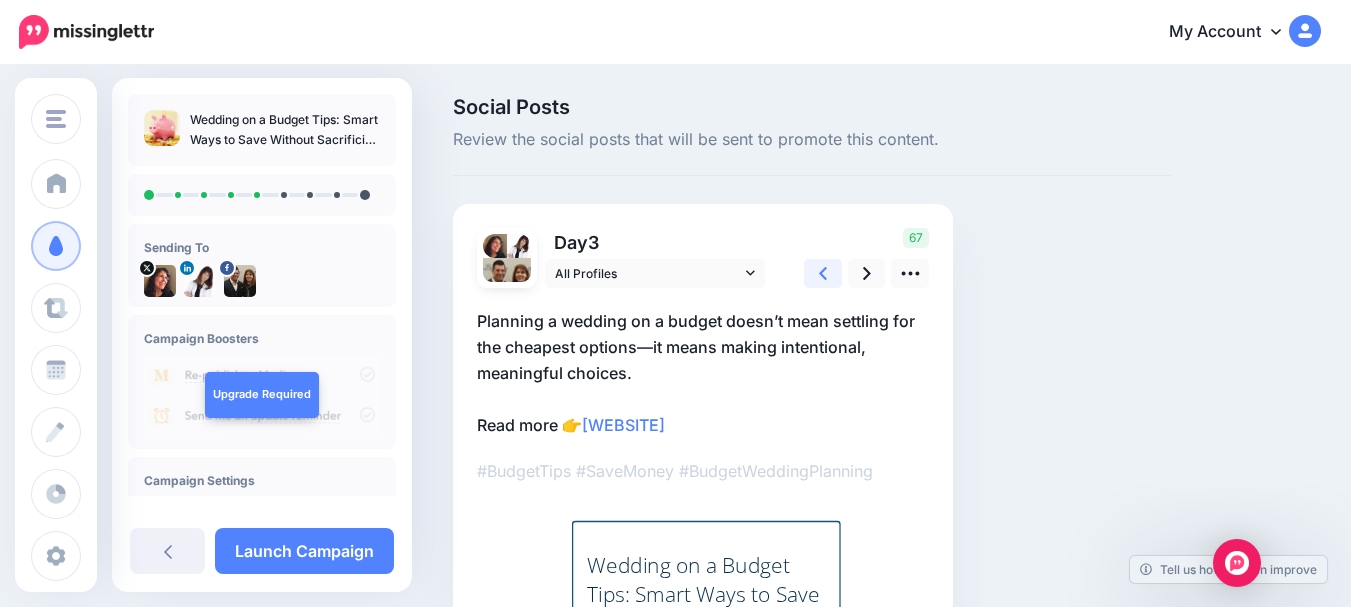 click 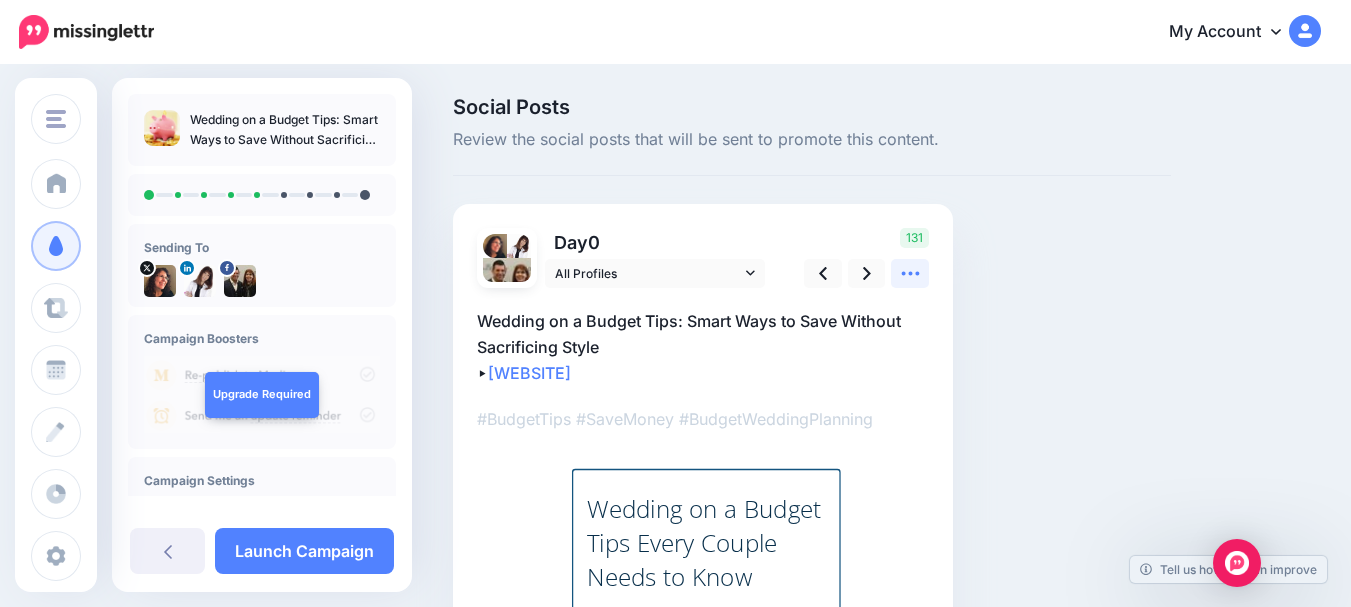 click 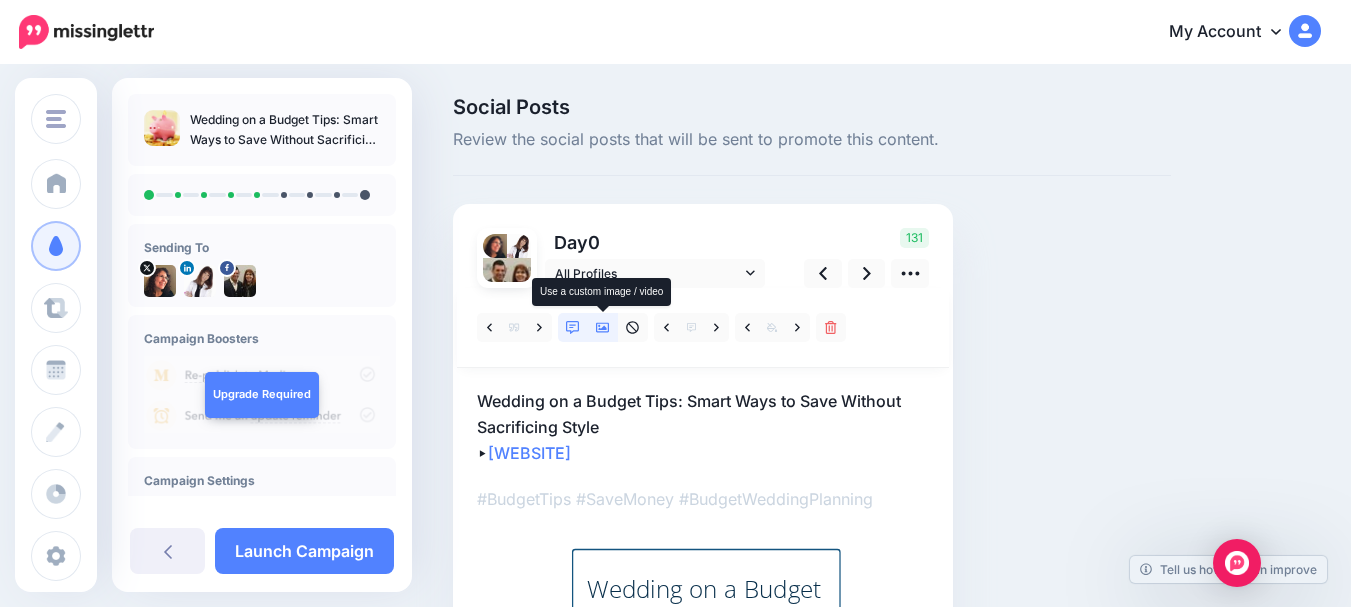 click 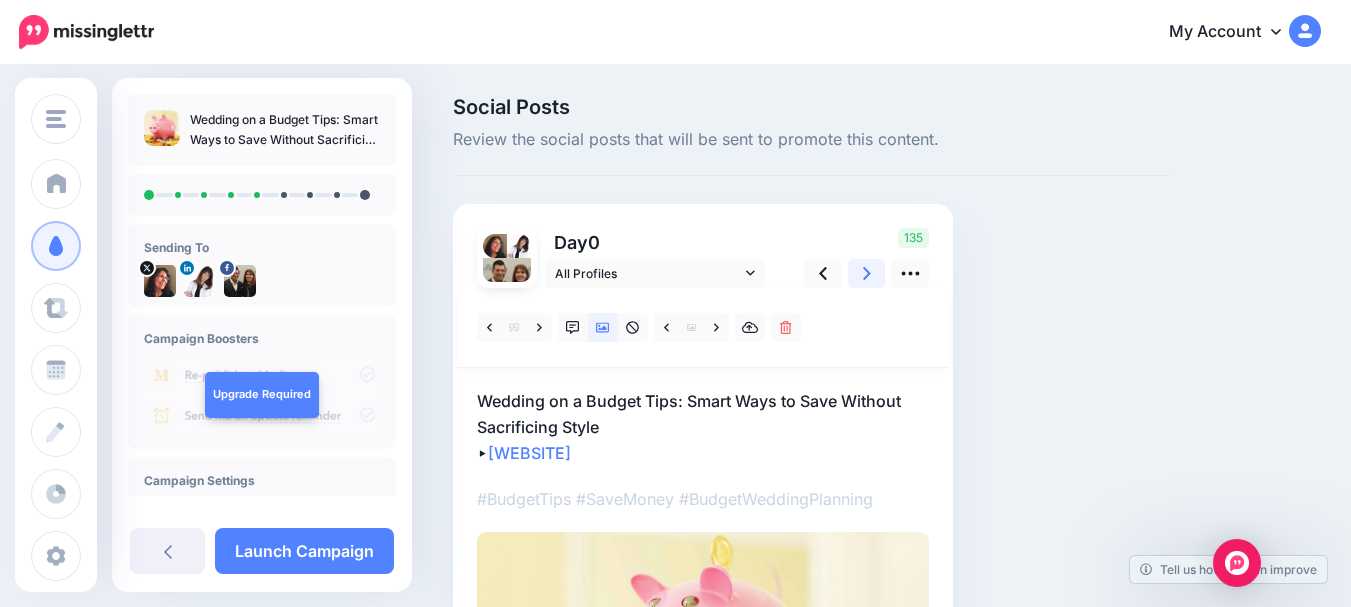 click 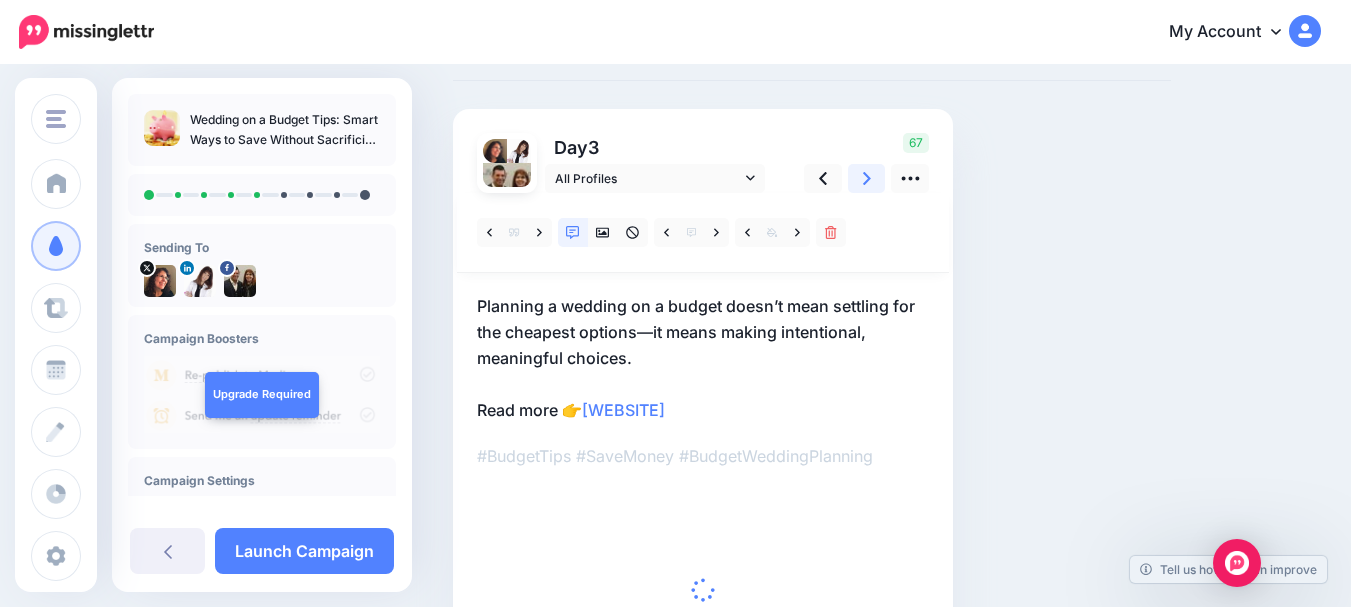 scroll, scrollTop: 100, scrollLeft: 0, axis: vertical 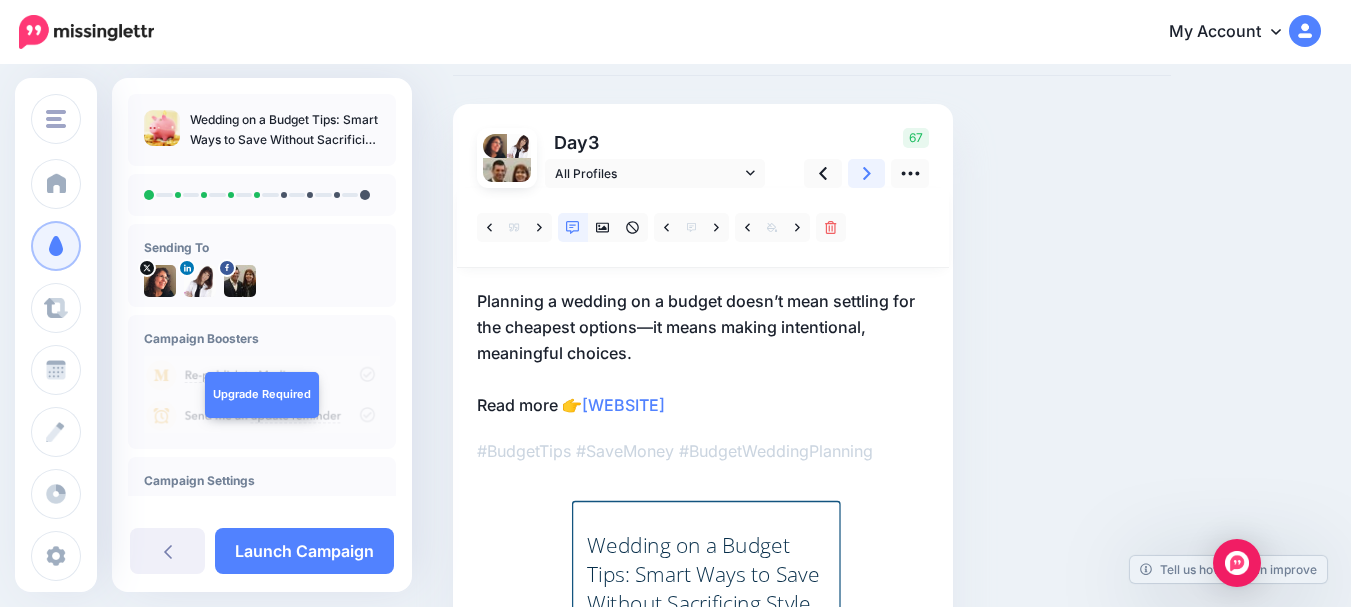 click 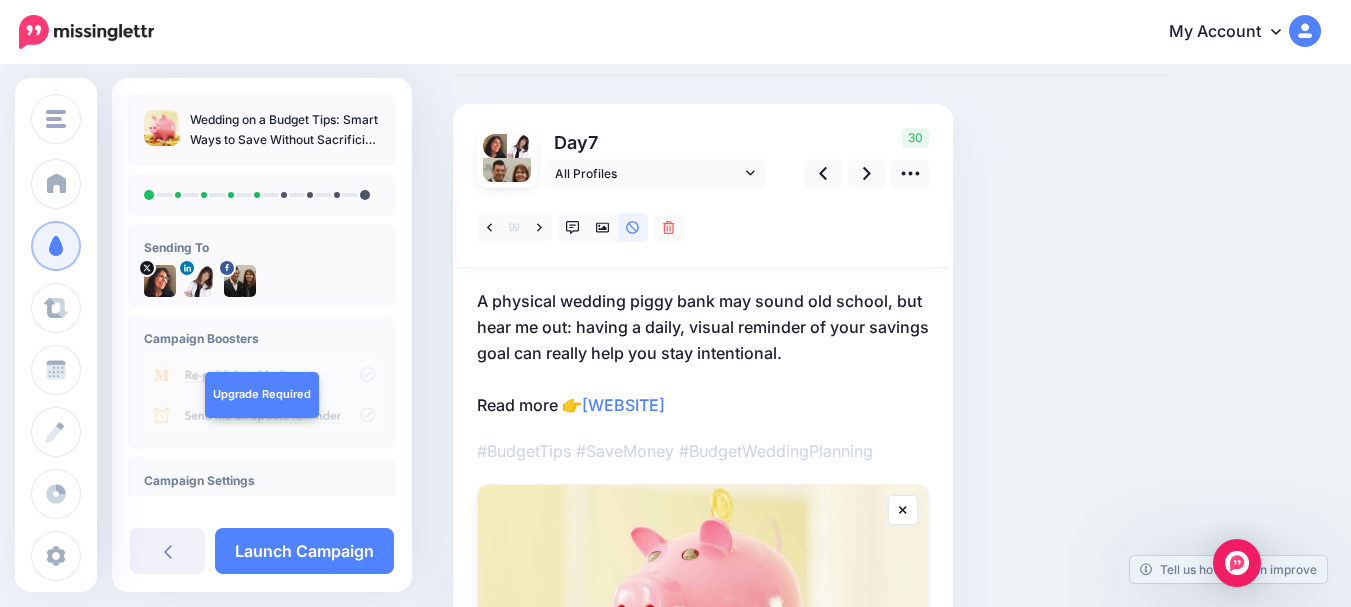 click on "A physical wedding piggy bank may sound old school, but hear me out: having a daily, visual reminder of your savings goal can really help you stay intentional. Read more 👉  https://lttr.ai/AhTXI" at bounding box center [703, 353] 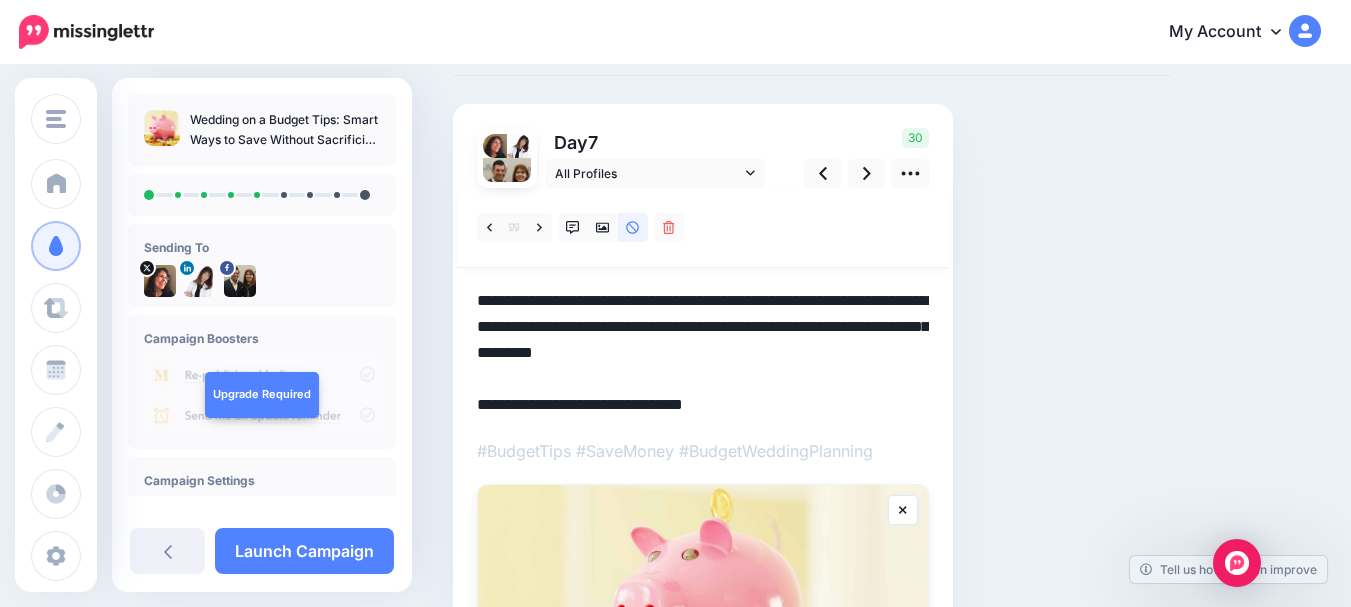 click on "**********" at bounding box center [703, 353] 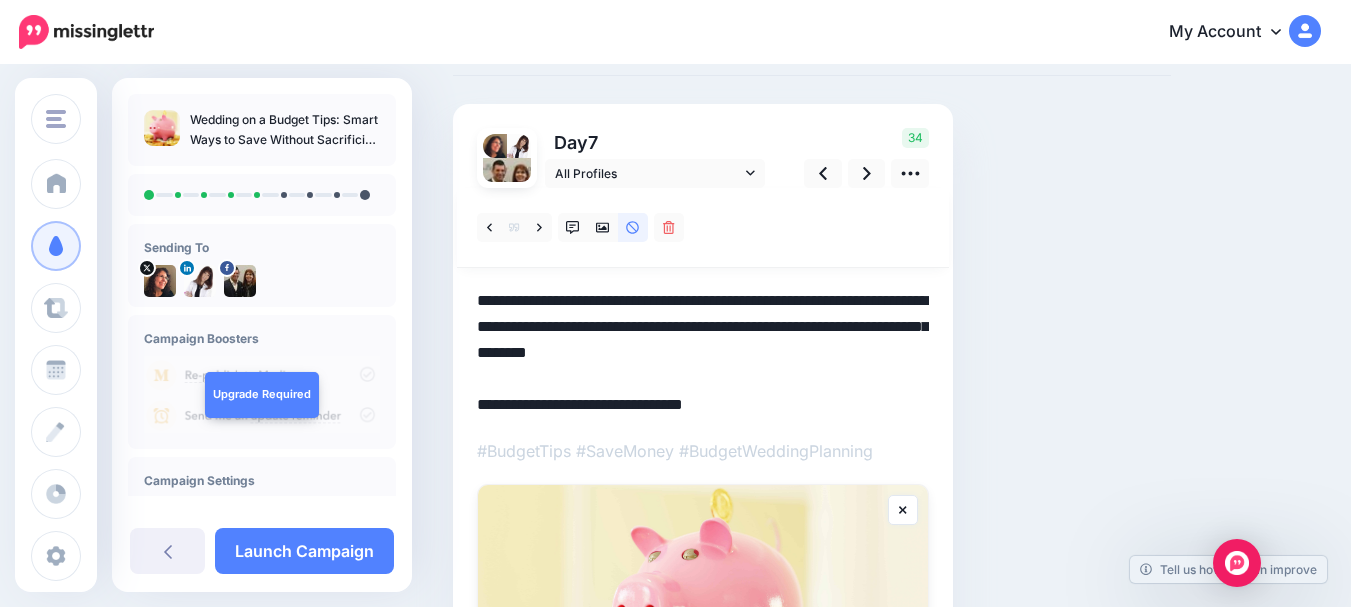 type on "**********" 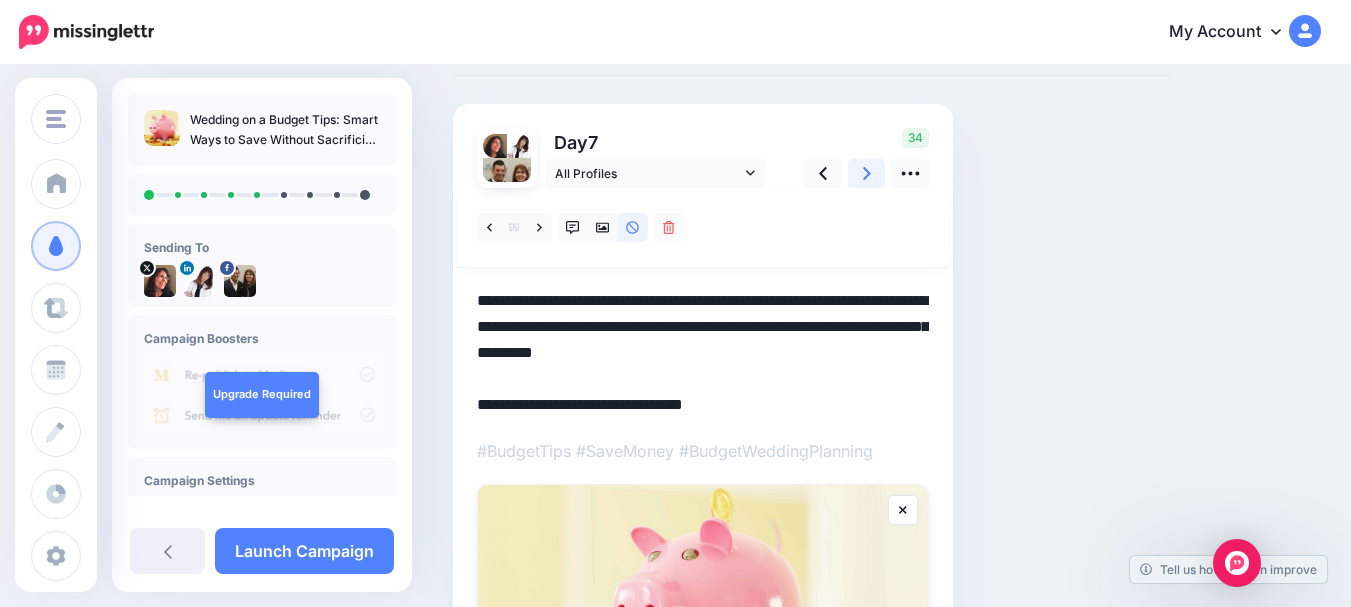 click 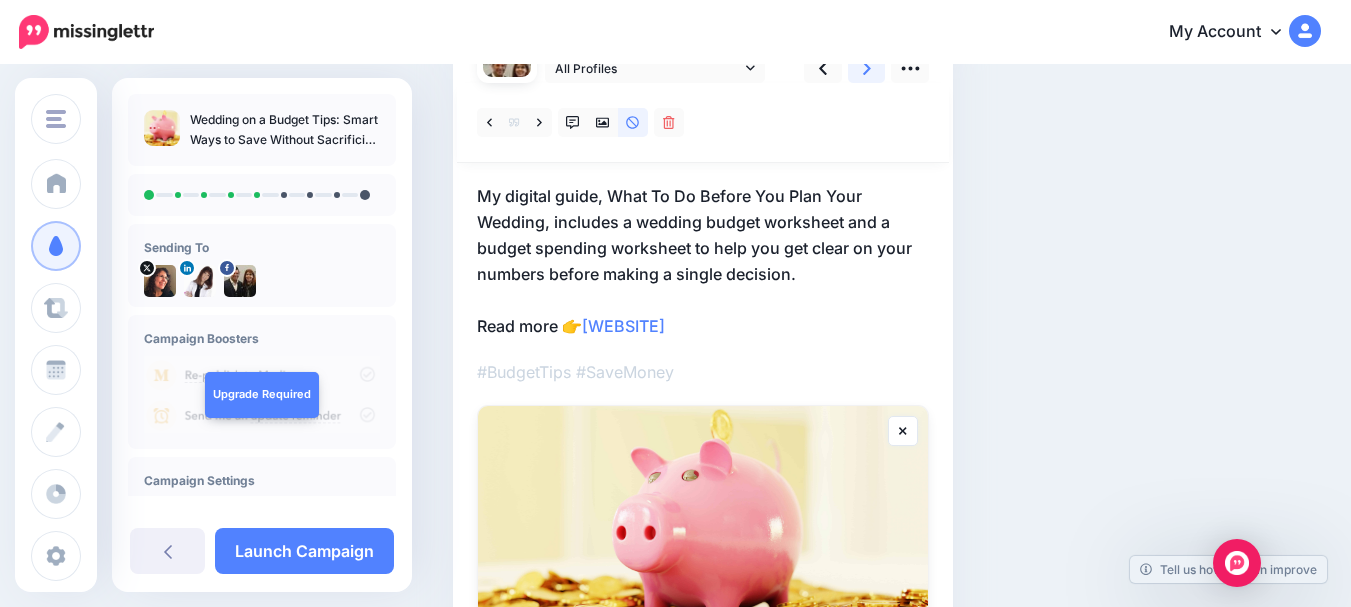 scroll, scrollTop: 200, scrollLeft: 0, axis: vertical 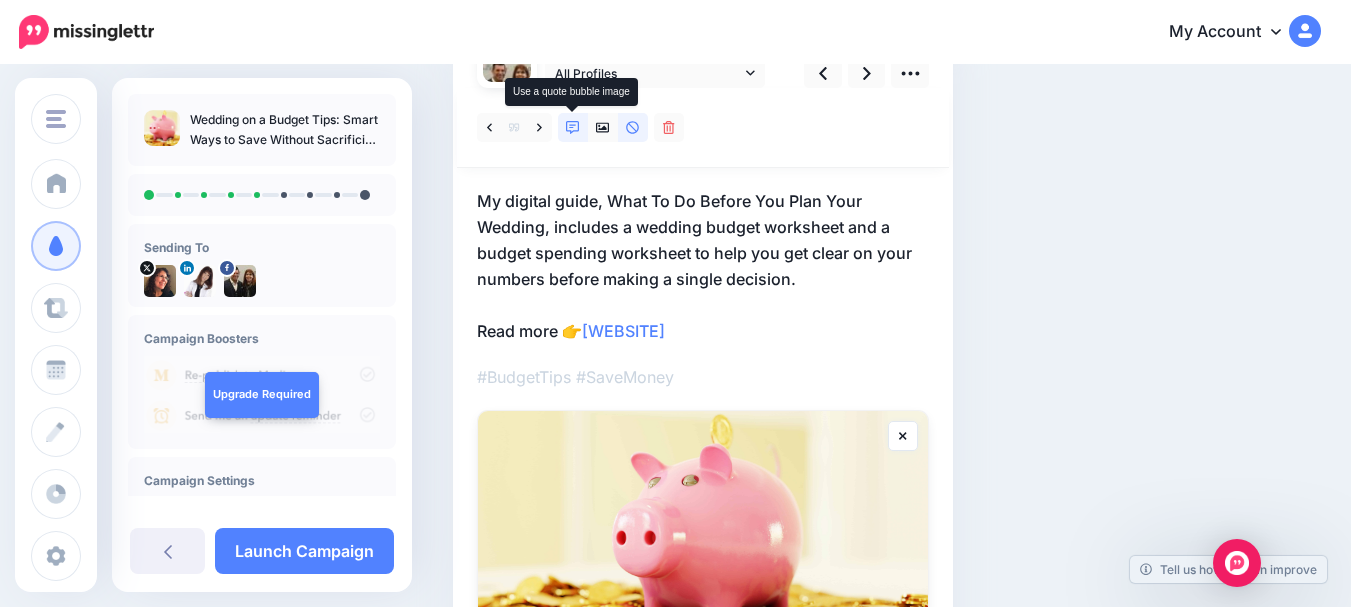 click 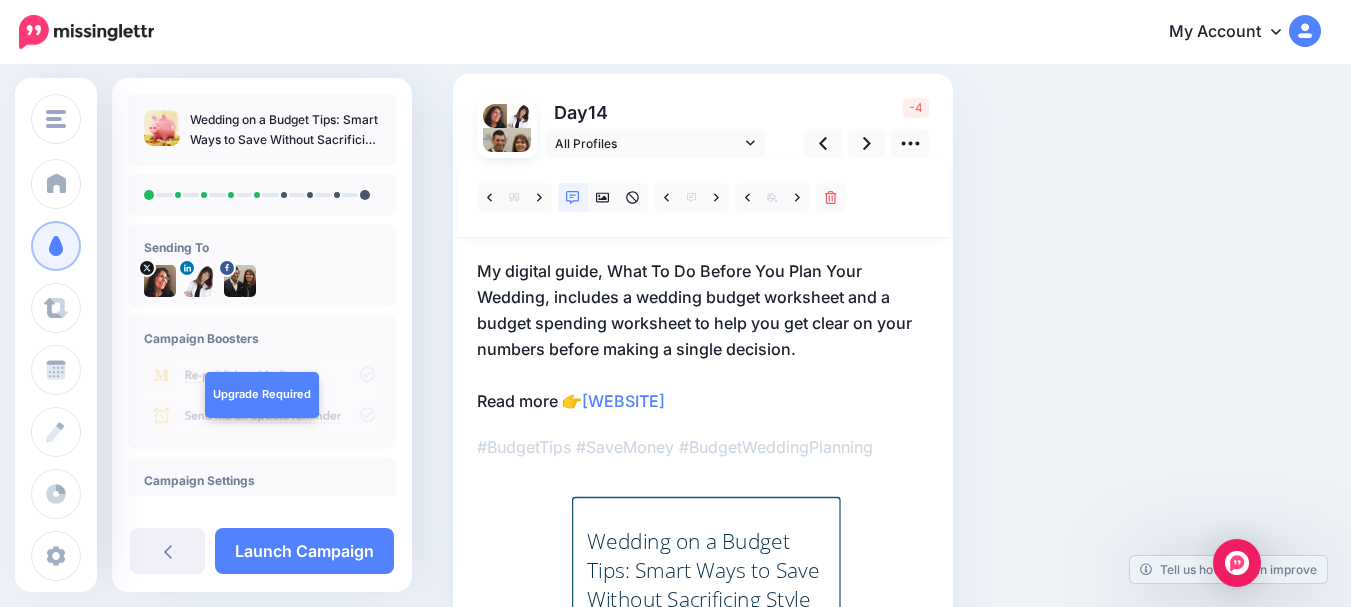 scroll, scrollTop: 100, scrollLeft: 0, axis: vertical 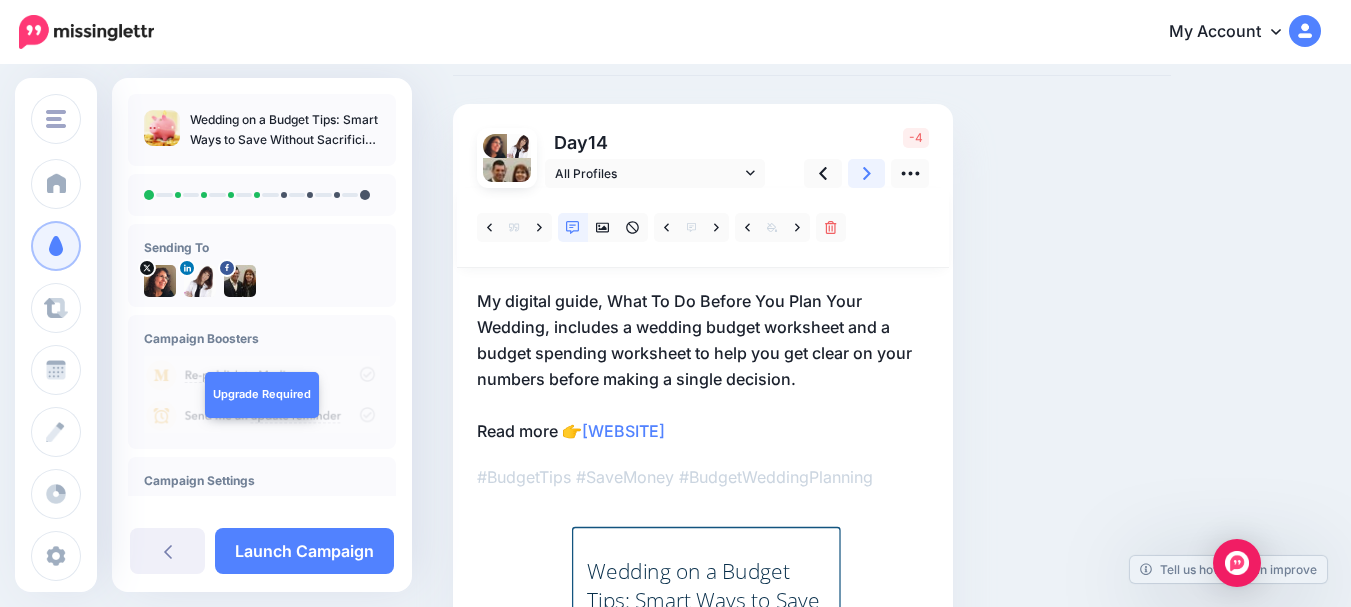 click 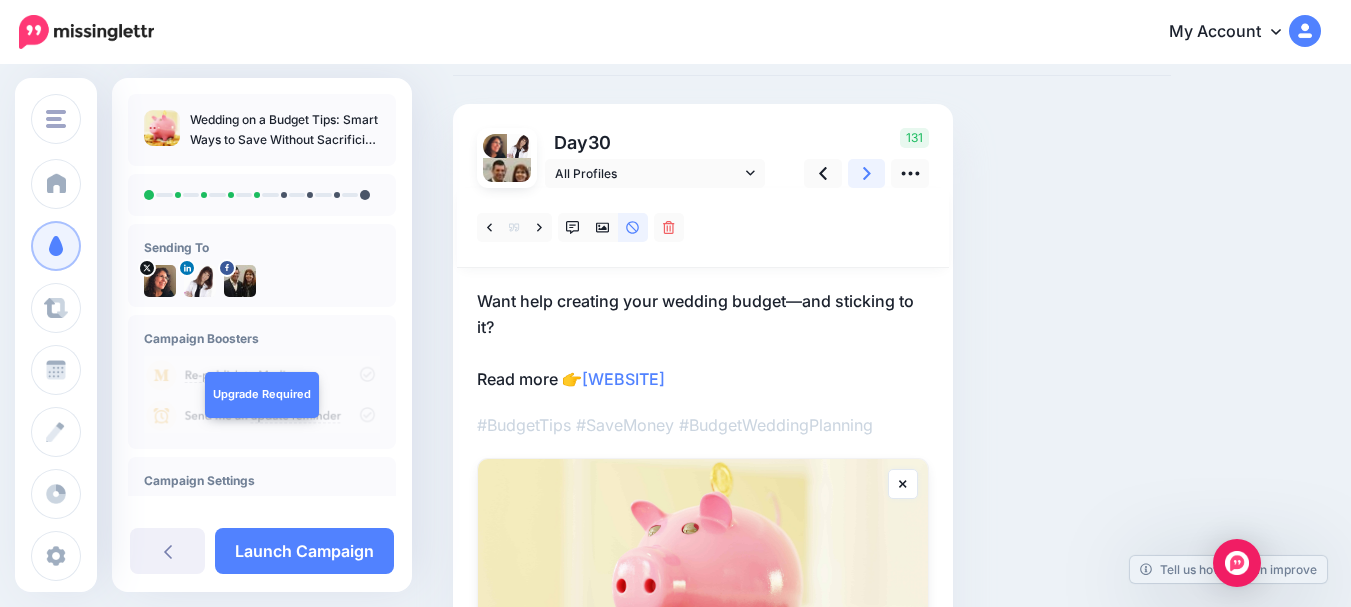 click 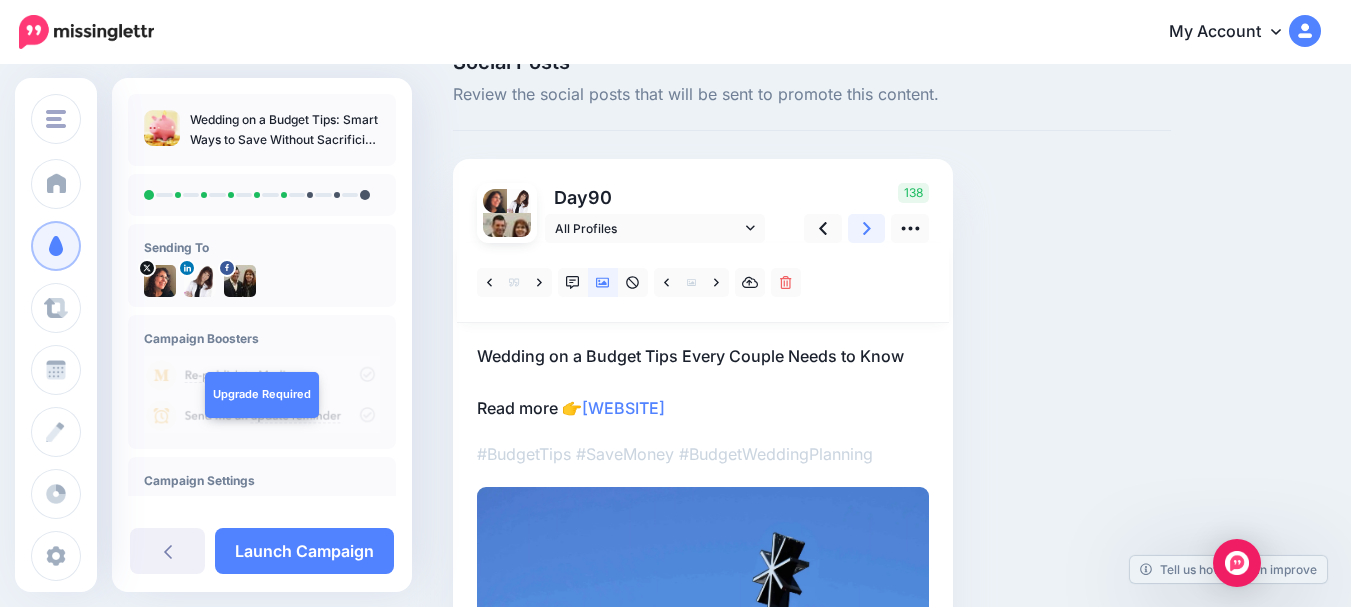 scroll, scrollTop: 100, scrollLeft: 0, axis: vertical 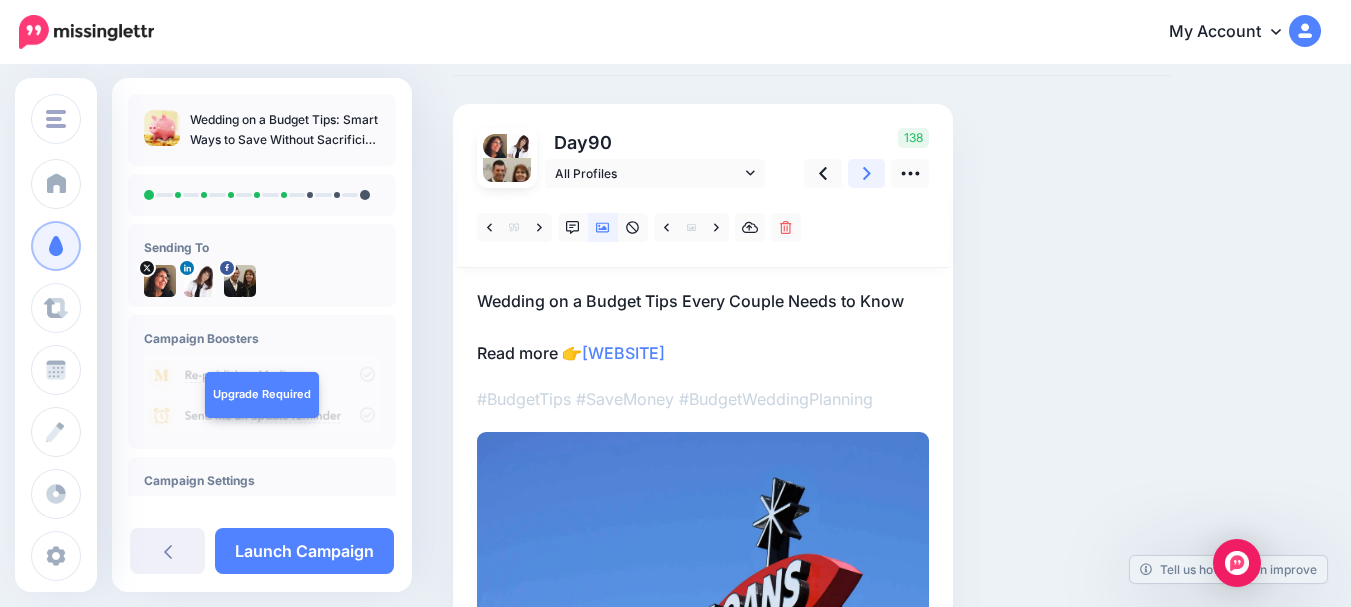 click 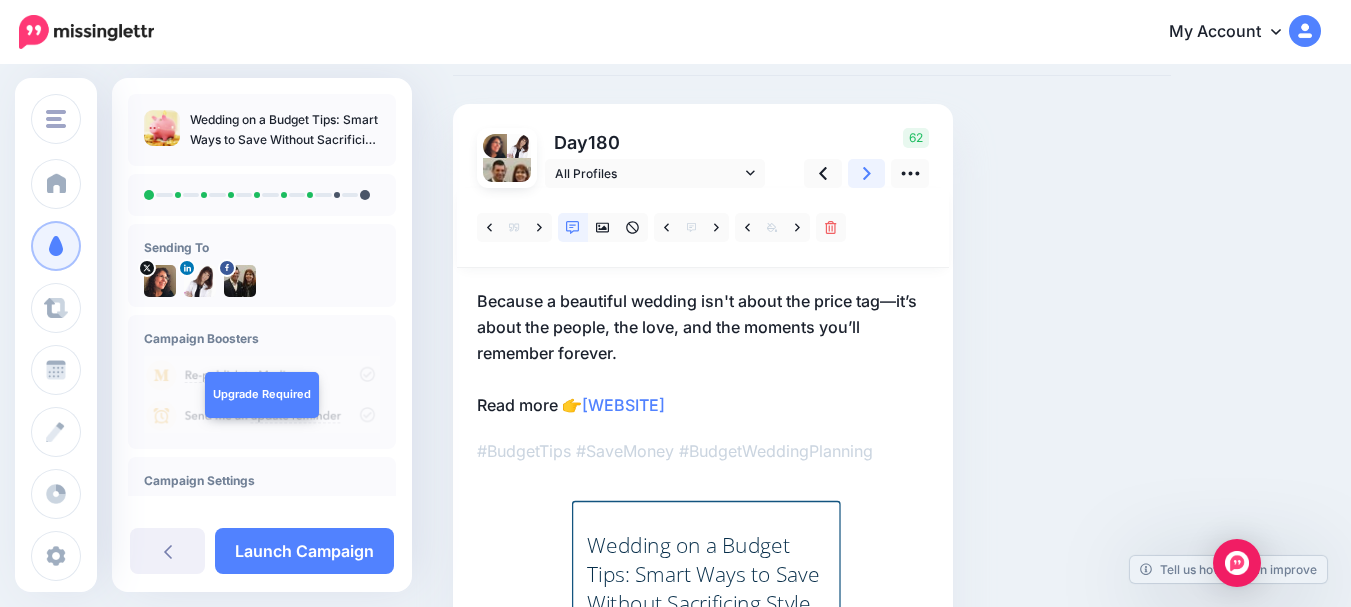 click 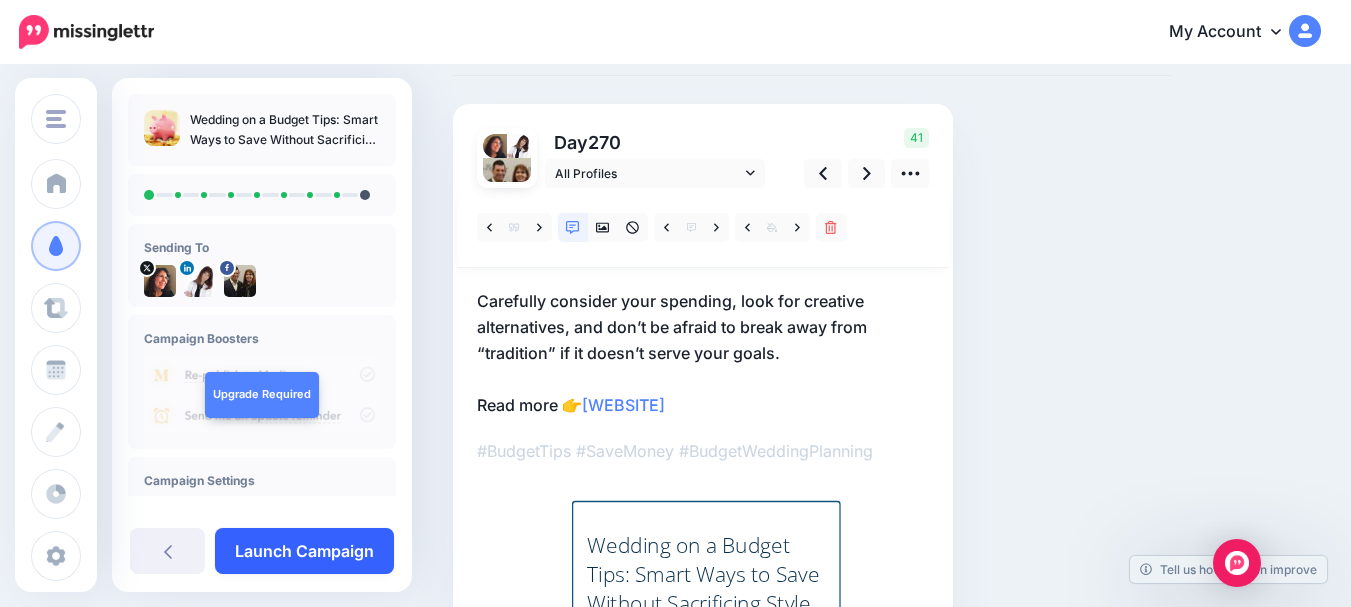 click on "Launch Campaign" at bounding box center (304, 551) 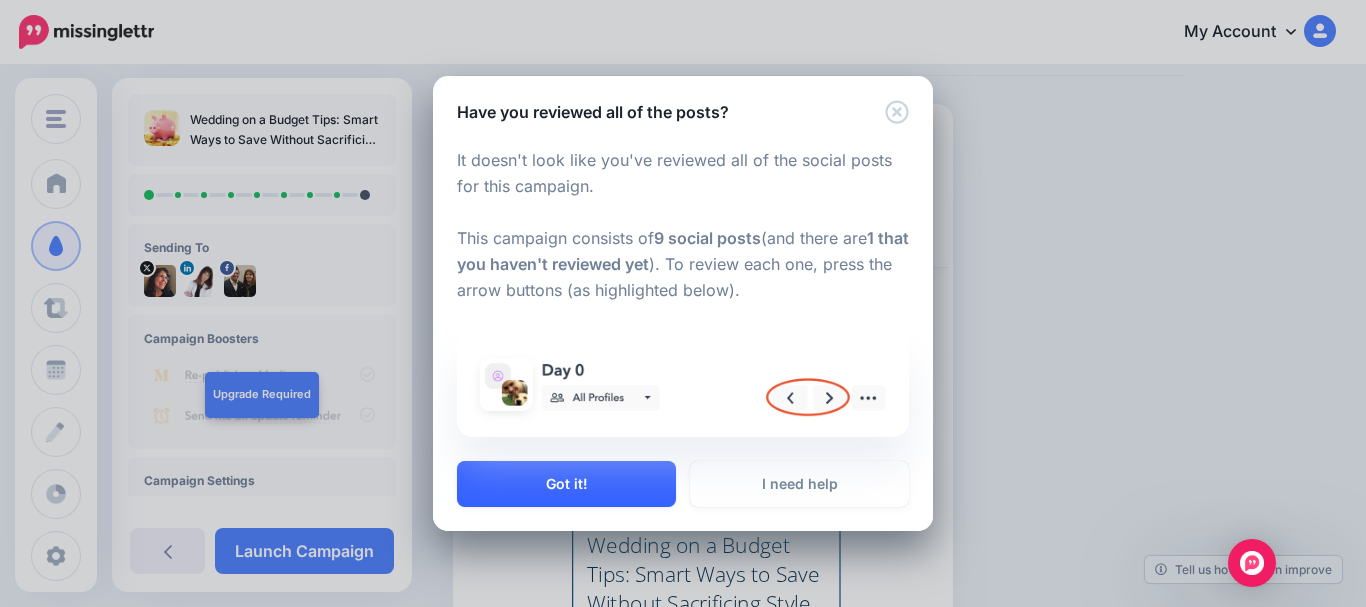 click on "Got it!" at bounding box center [566, 484] 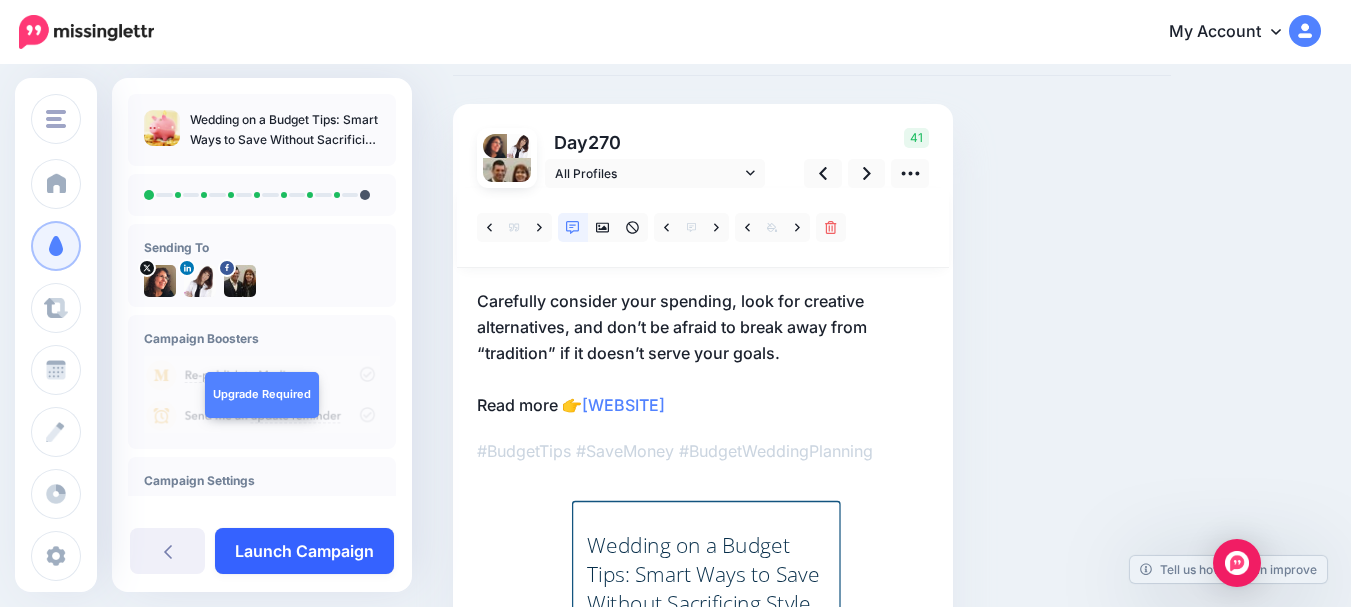 click on "Launch Campaign" at bounding box center (304, 551) 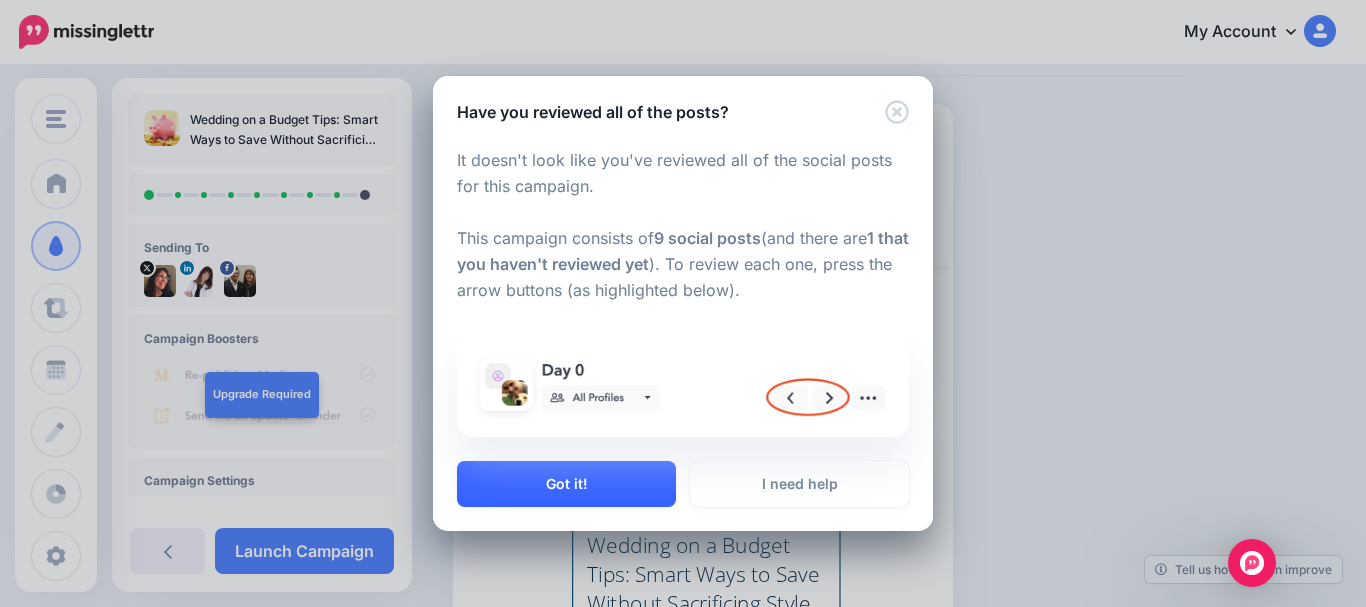 click on "Got it!" at bounding box center (566, 484) 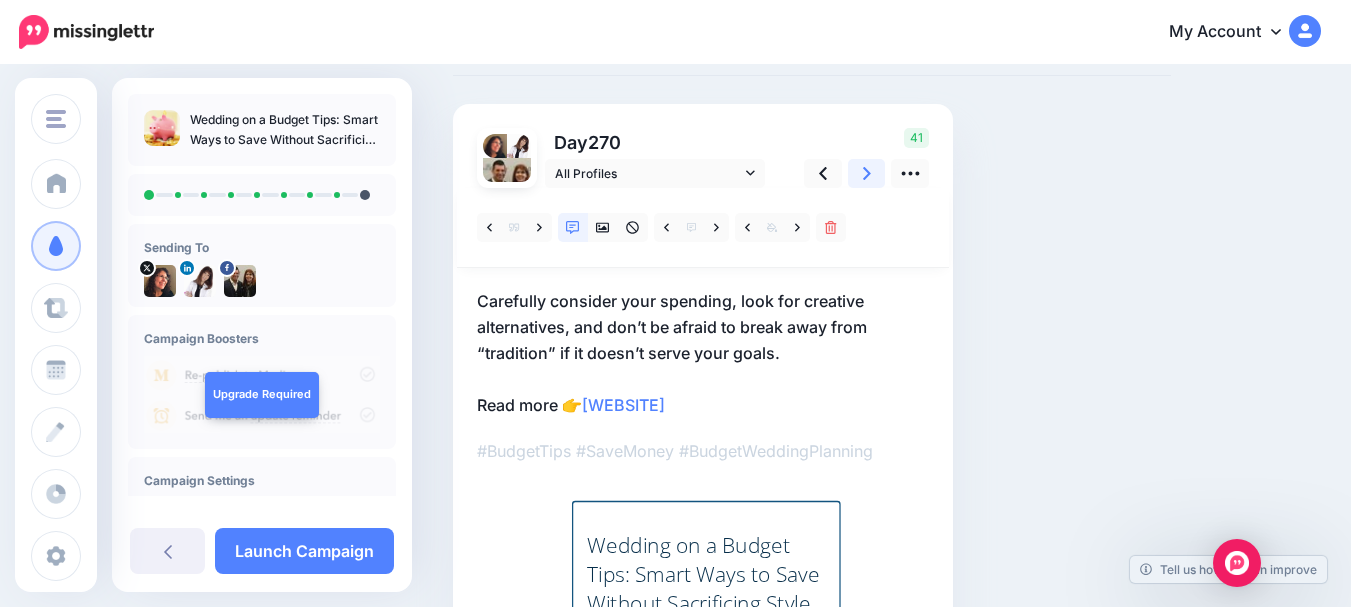 click 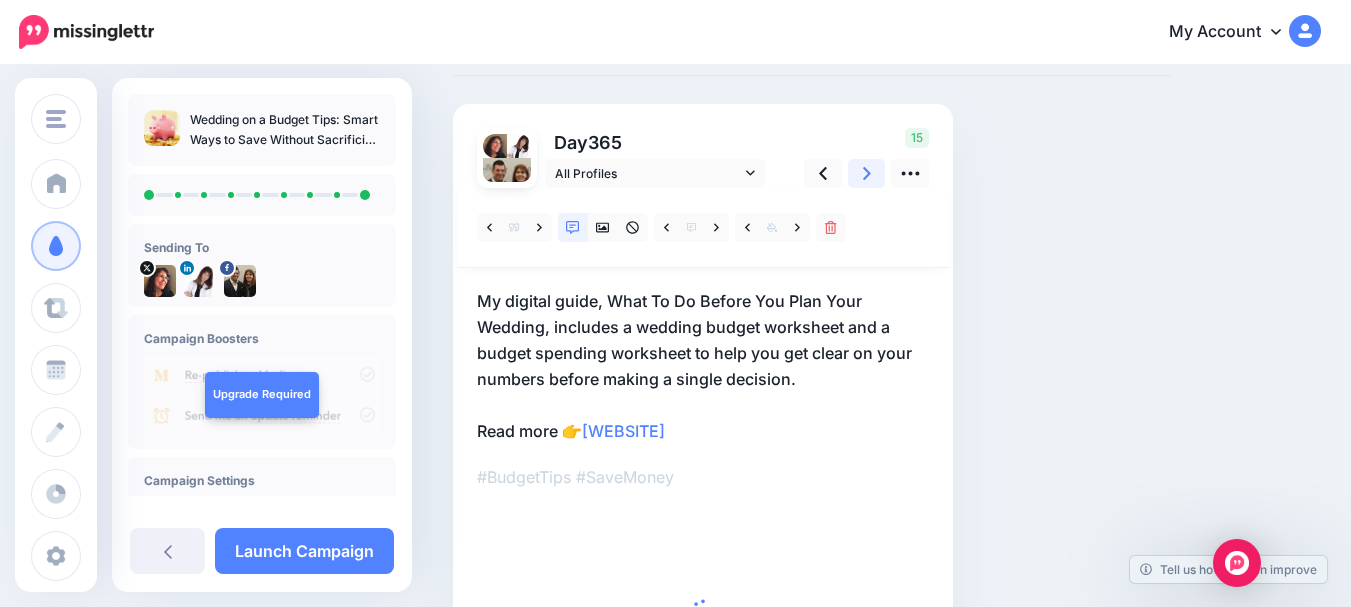 click 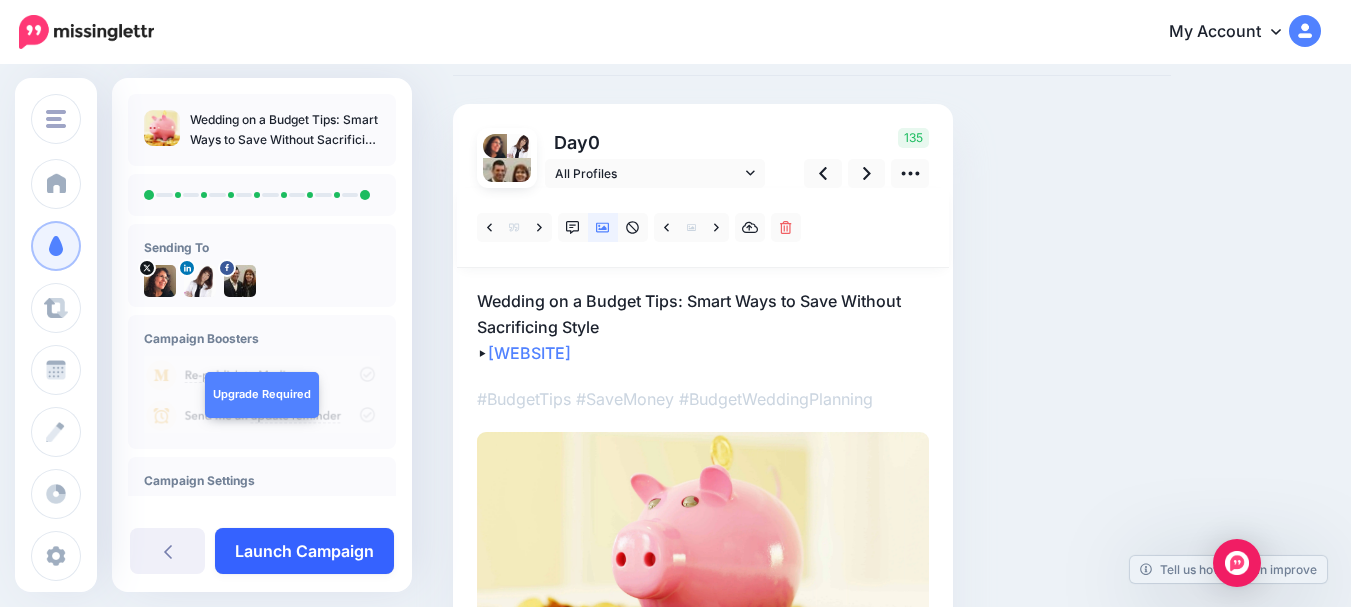 click on "Launch Campaign" at bounding box center [304, 551] 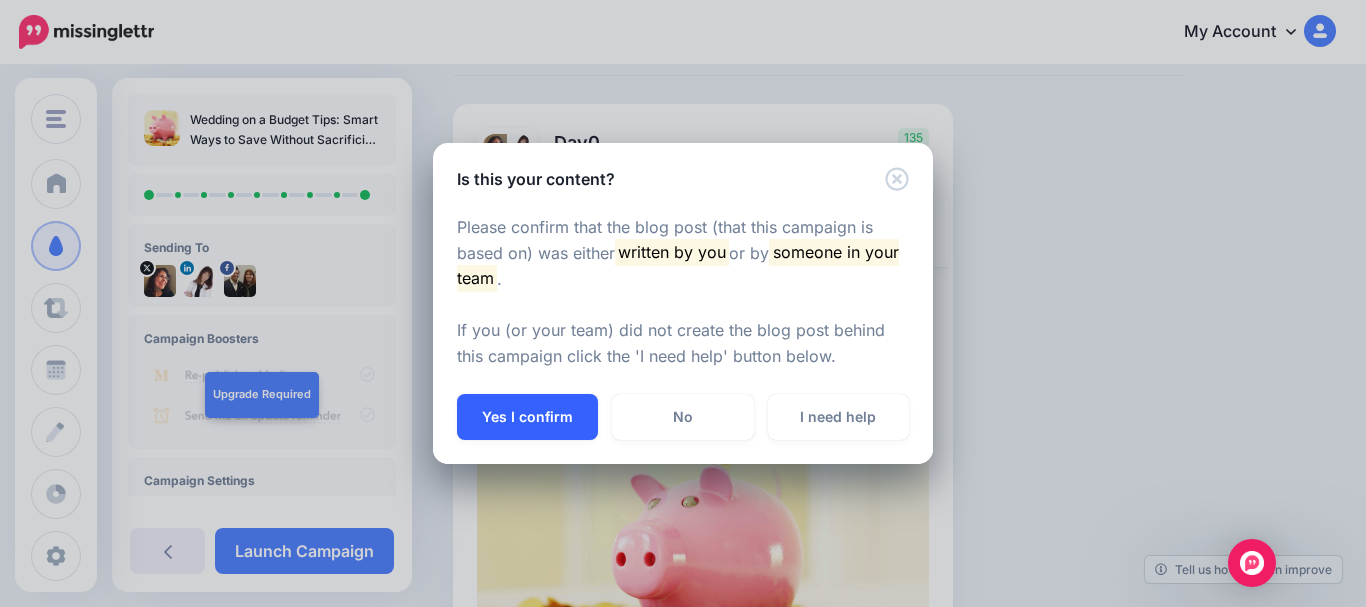 click on "Yes I confirm" at bounding box center (527, 417) 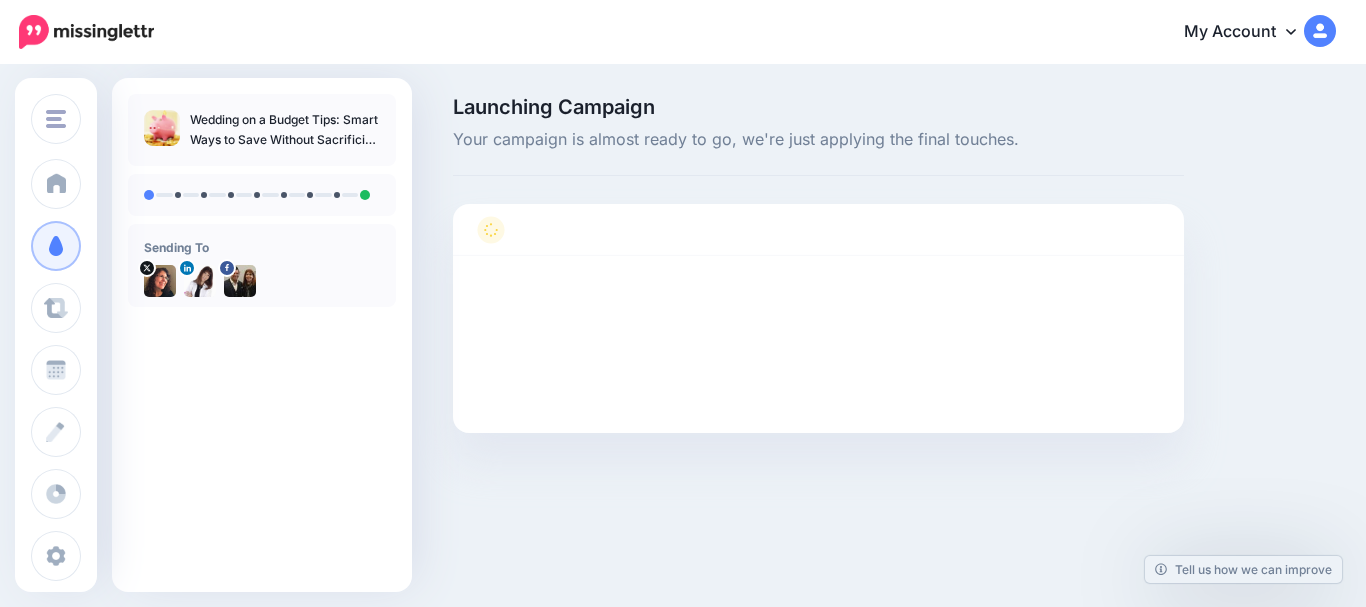 scroll, scrollTop: 0, scrollLeft: 0, axis: both 